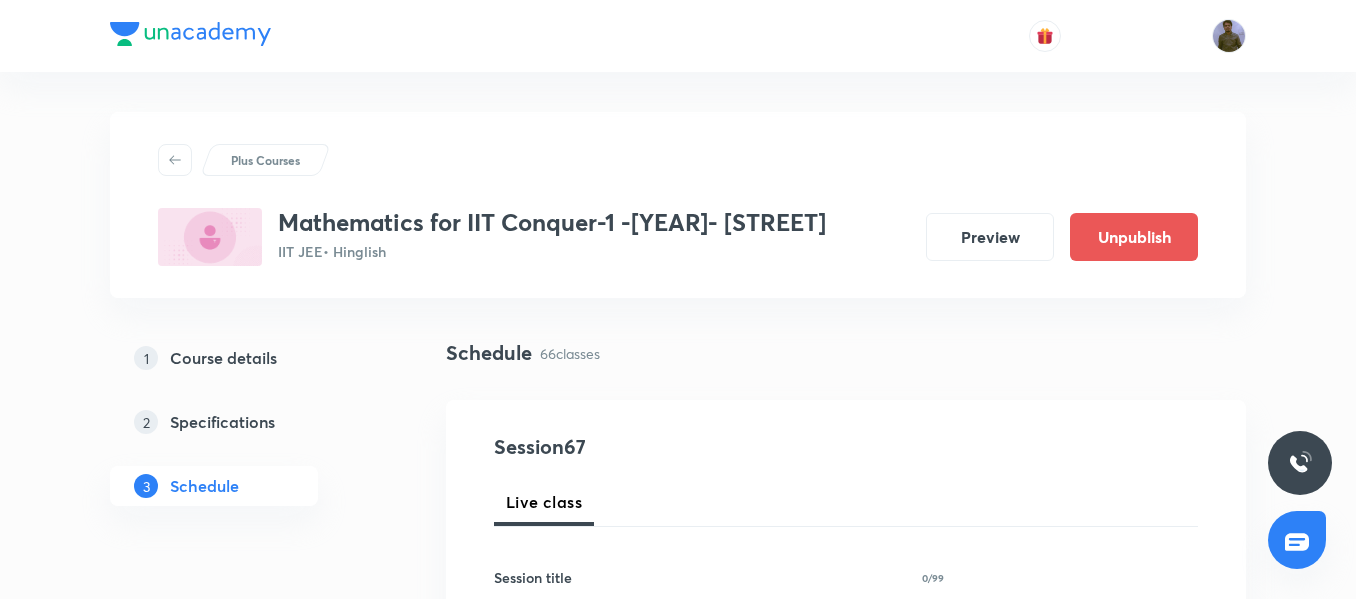 scroll, scrollTop: 0, scrollLeft: 0, axis: both 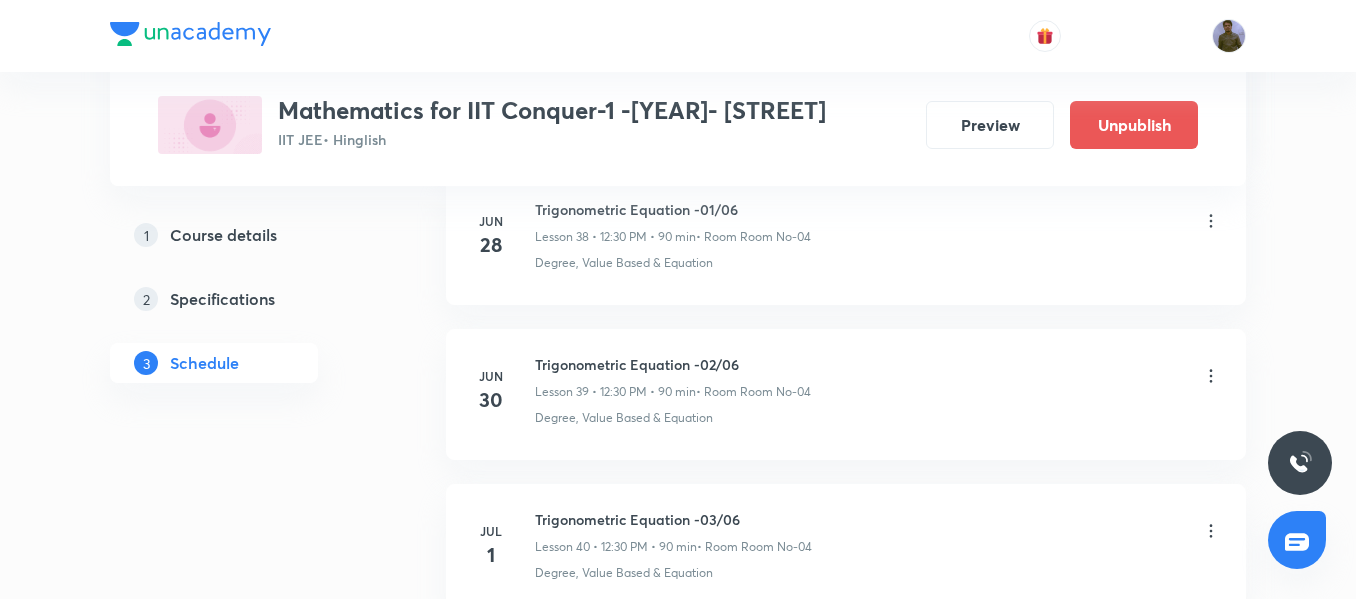 click on "Trigonometric Equation -02/06" at bounding box center (673, 364) 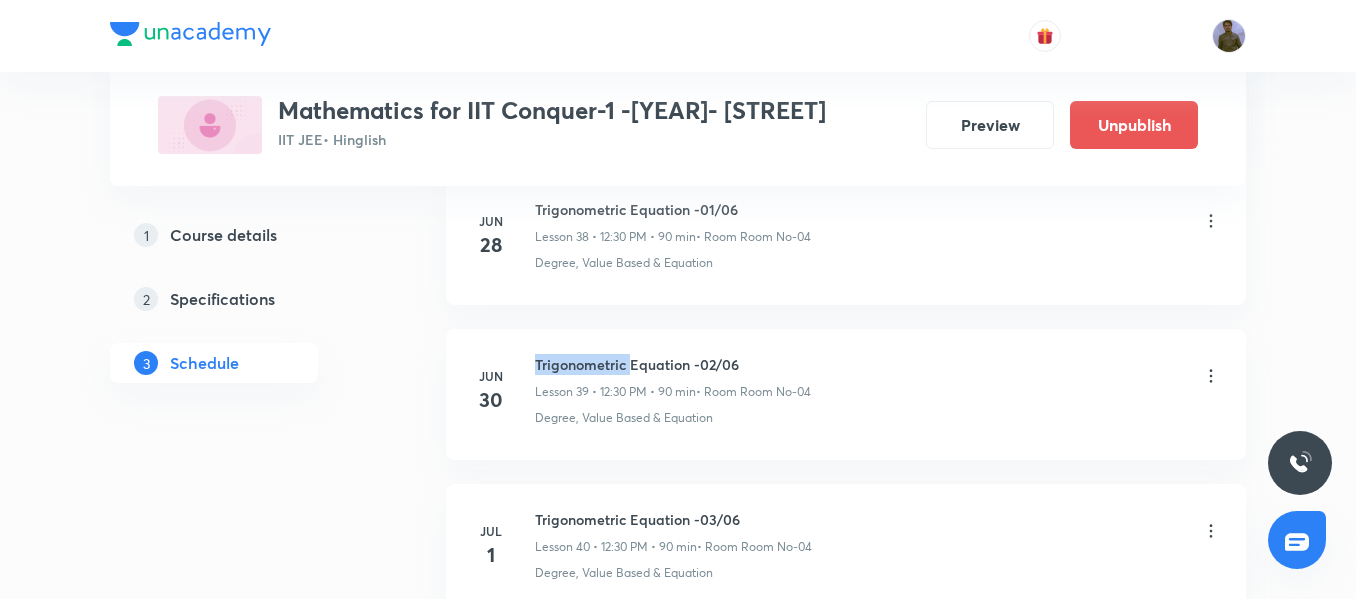 click on "Trigonometric Equation -02/06" at bounding box center (673, 364) 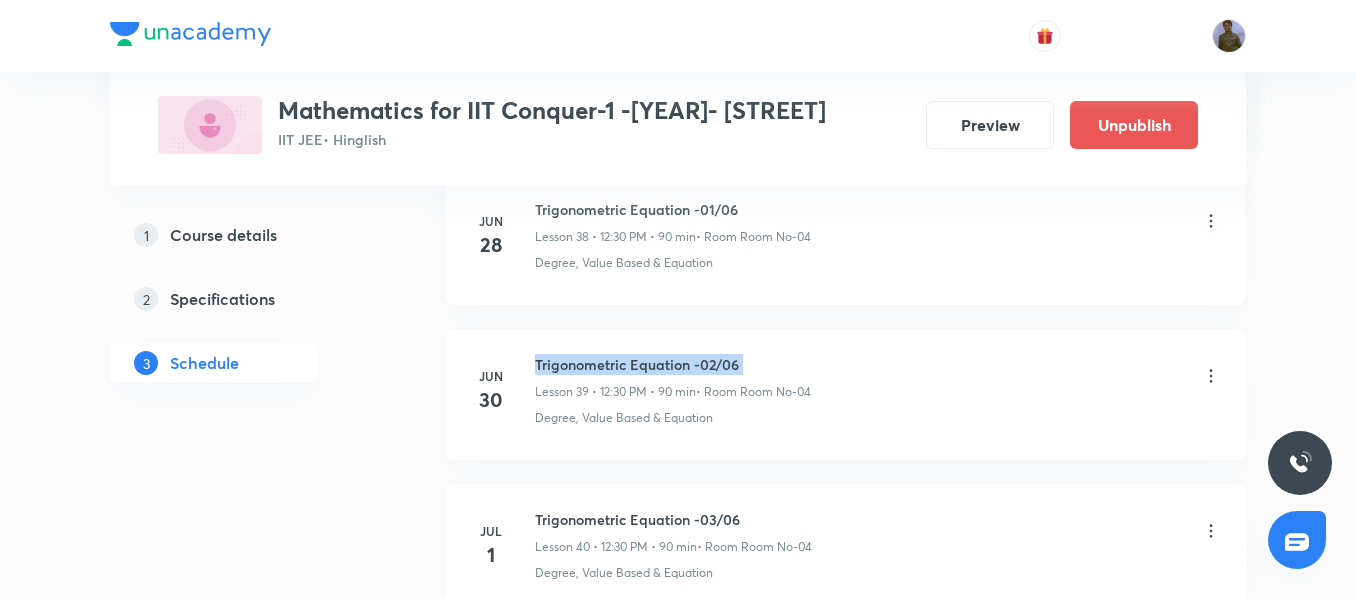 click on "Trigonometric Equation -02/06" at bounding box center (673, 364) 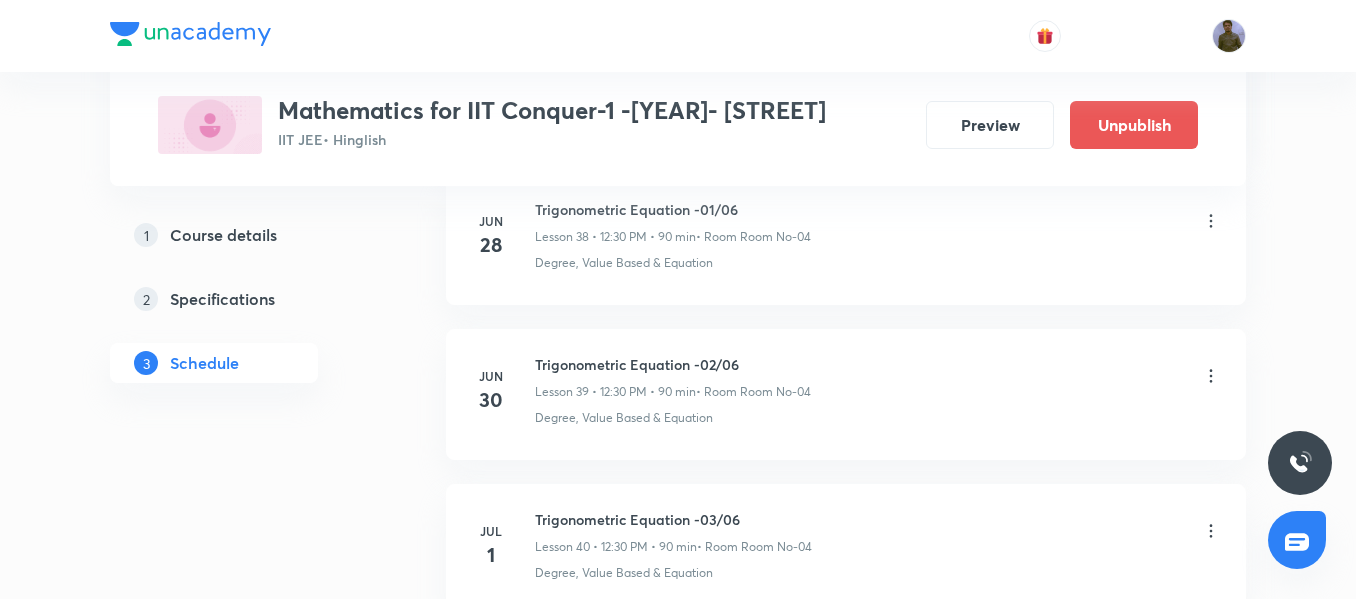 click on "• Room Room No-04" at bounding box center [753, 392] 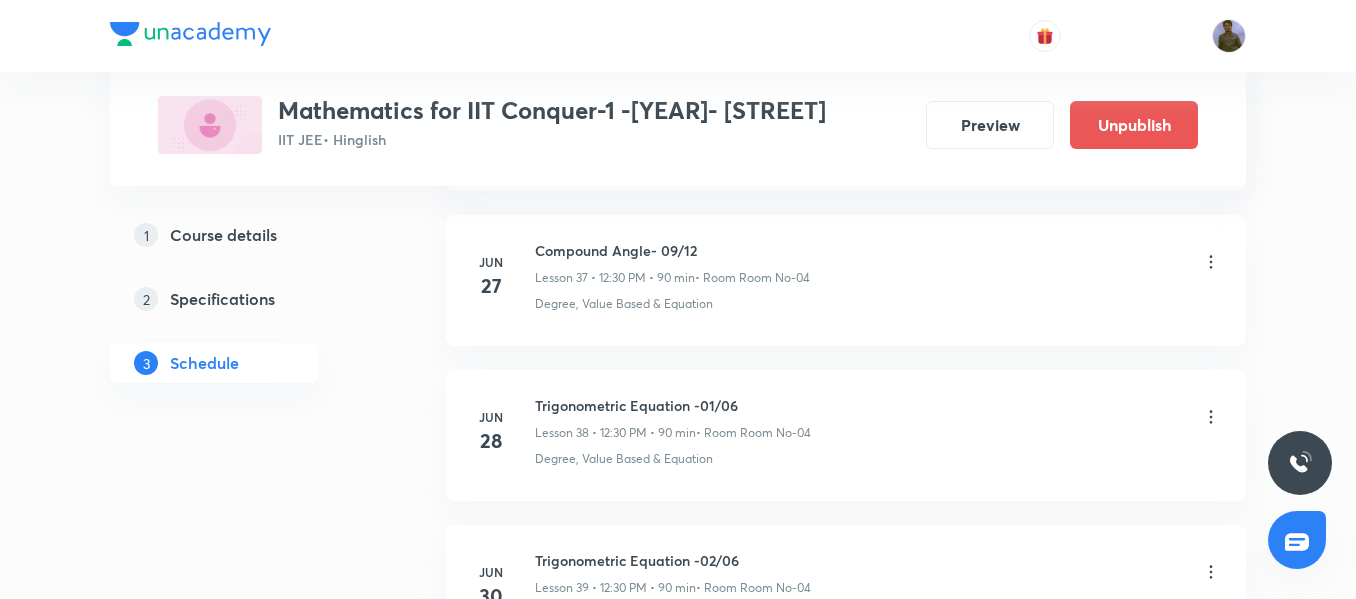 scroll, scrollTop: 6800, scrollLeft: 0, axis: vertical 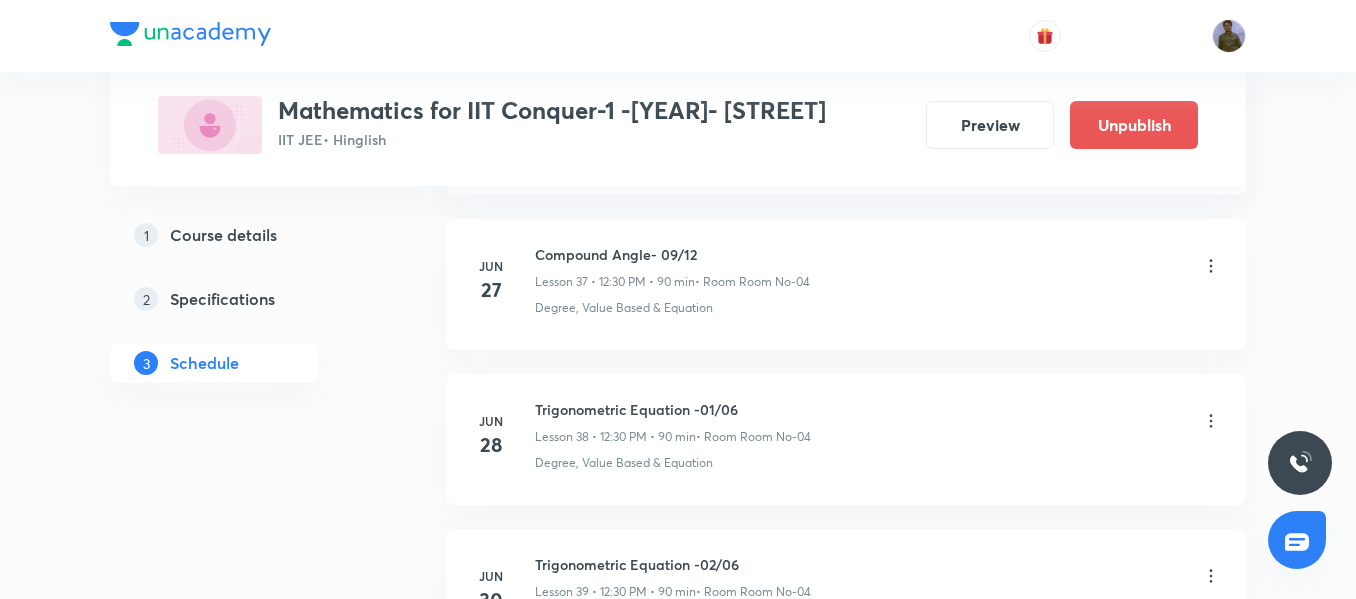 click on "Jun 28 Trigonometric Equation -01/06 Lesson 38 • 12:30 PM • 90 min  • Room Room No-04 Degree, Value Based & Equation" at bounding box center [846, 439] 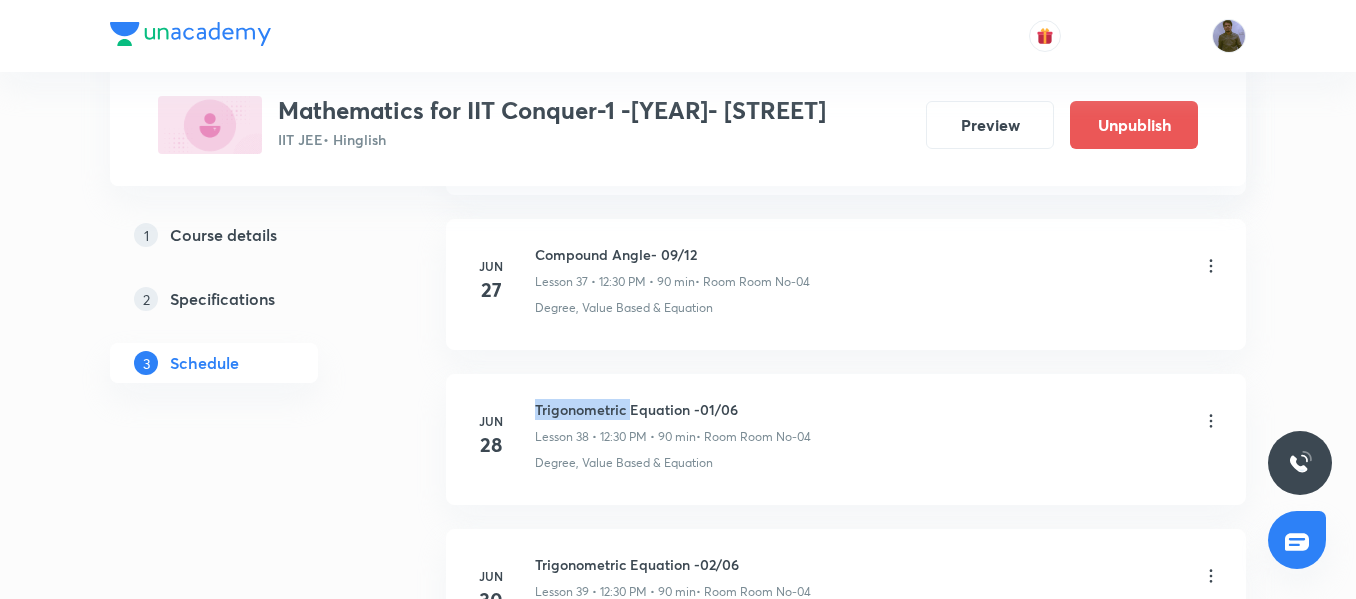 click on "Jun 28 Trigonometric Equation -01/06 Lesson 38 • 12:30 PM • 90 min  • Room Room No-04 Degree, Value Based & Equation" at bounding box center [846, 439] 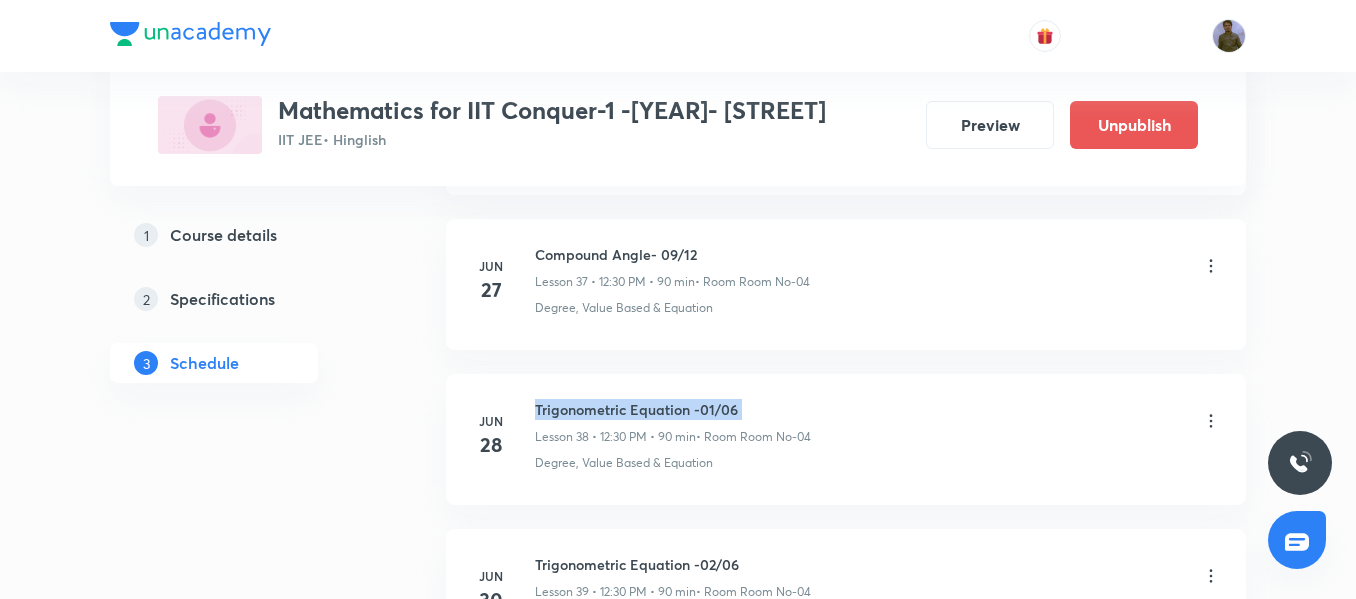 click on "Jun 28 Trigonometric Equation -01/06 Lesson 38 • 12:30 PM • 90 min  • Room Room No-04 Degree, Value Based & Equation" at bounding box center [846, 439] 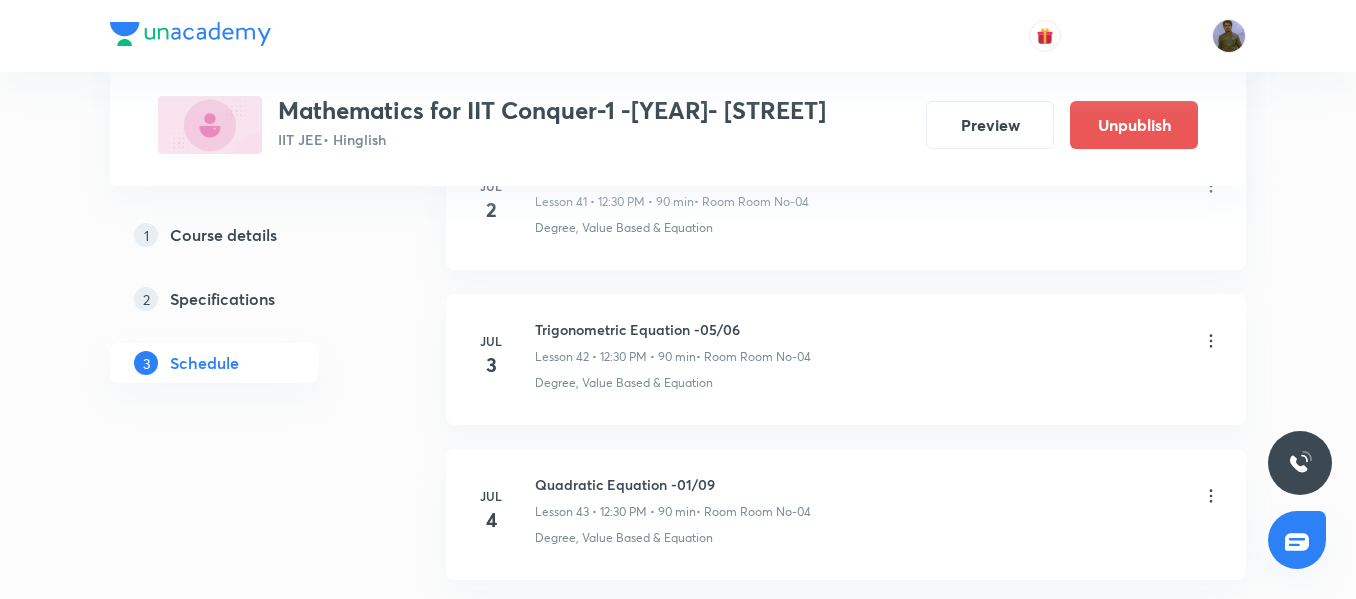 scroll, scrollTop: 7600, scrollLeft: 0, axis: vertical 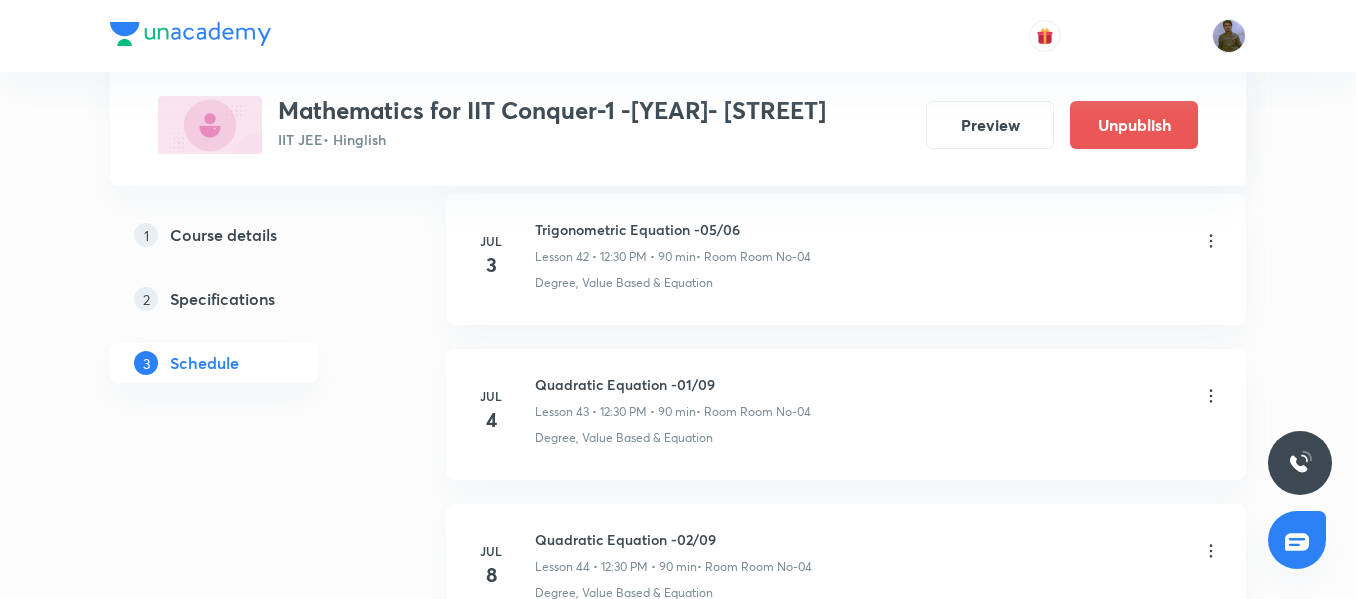 click on "Trigonometric Equation -05/06" at bounding box center [673, 229] 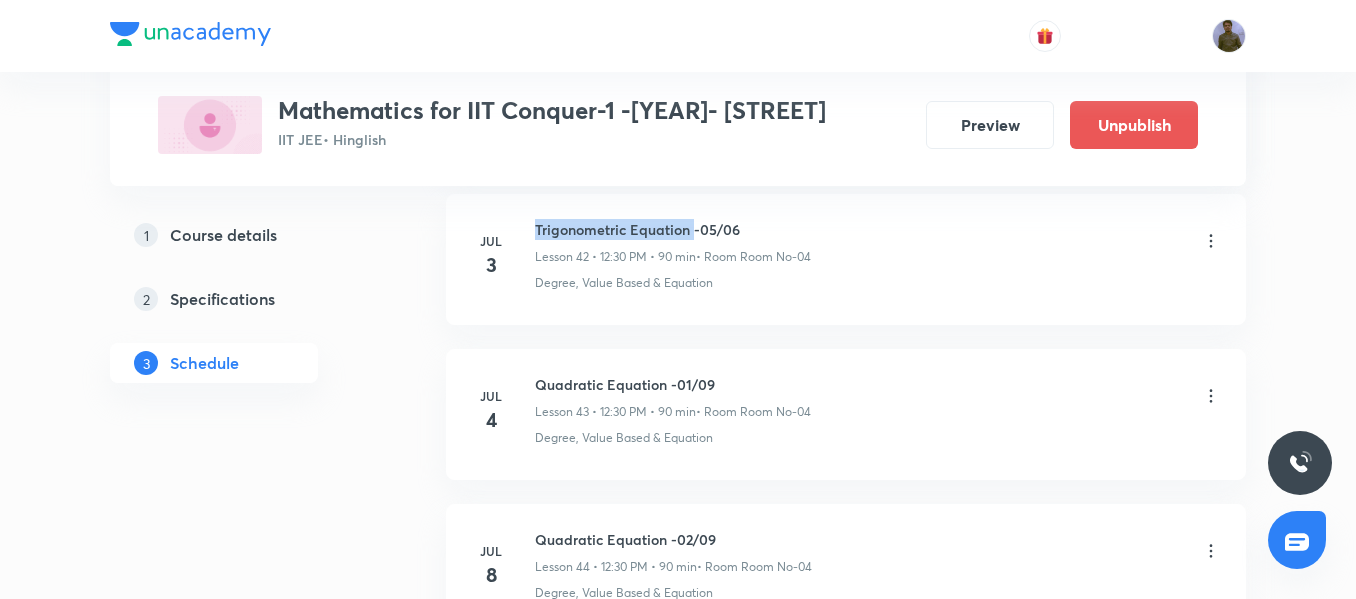 drag, startPoint x: 535, startPoint y: 229, endPoint x: 692, endPoint y: 229, distance: 157 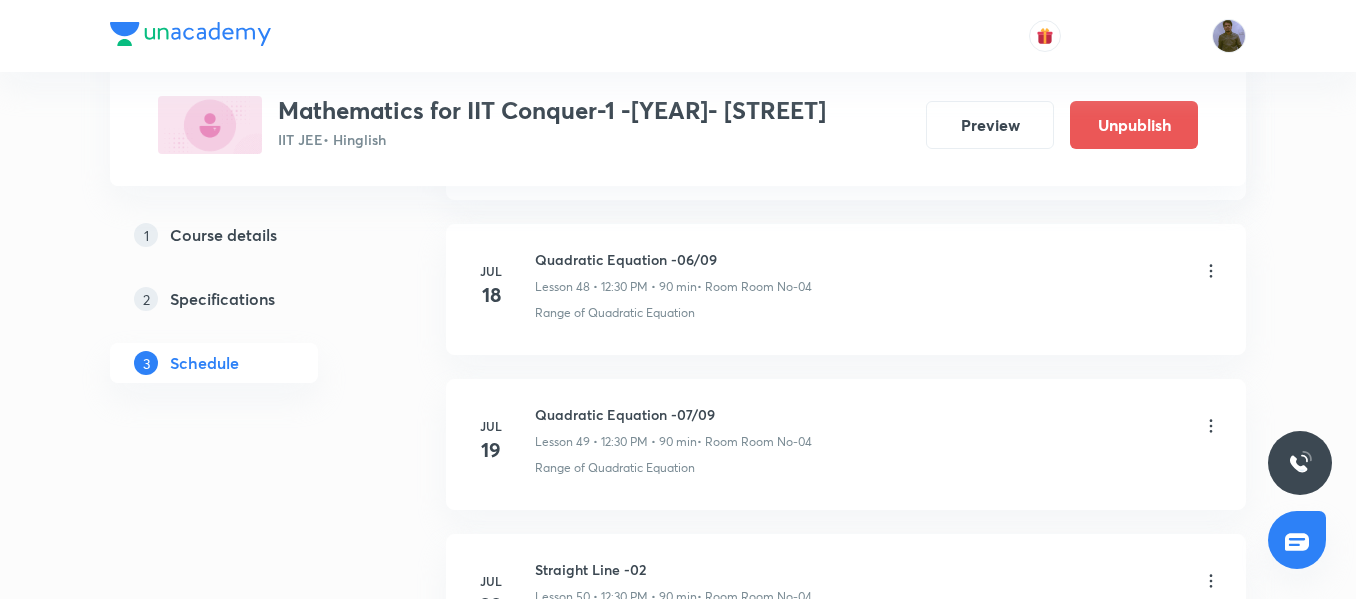 scroll, scrollTop: 8600, scrollLeft: 0, axis: vertical 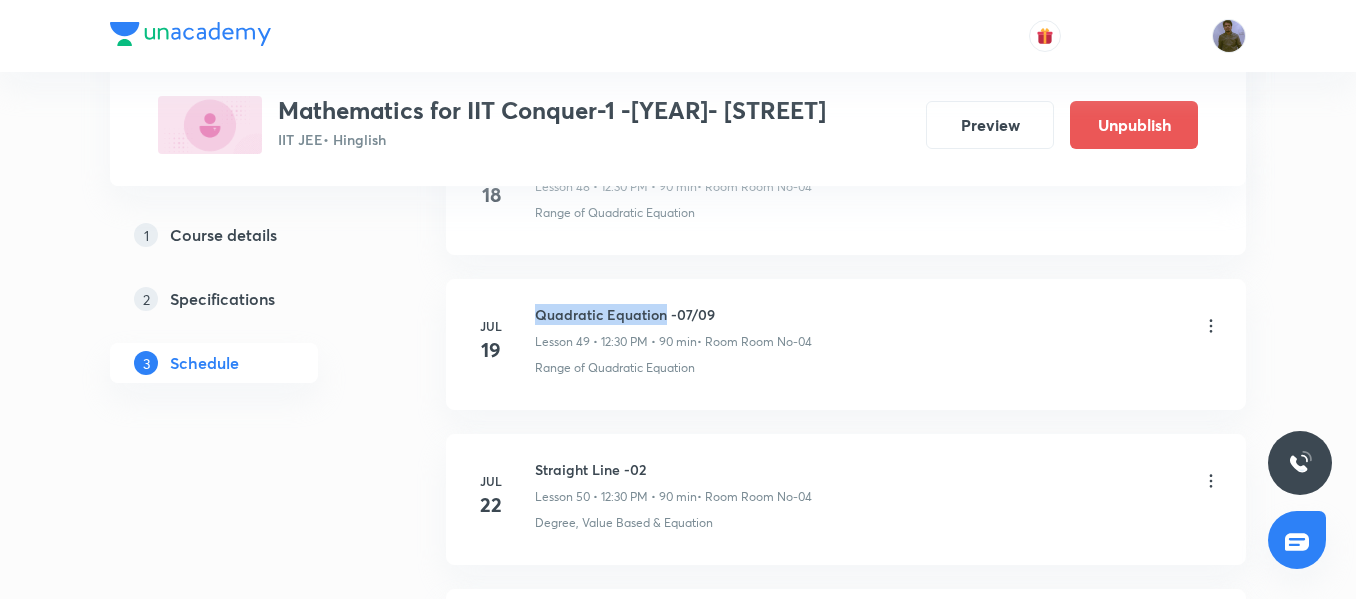 drag, startPoint x: 534, startPoint y: 312, endPoint x: 661, endPoint y: 318, distance: 127.141655 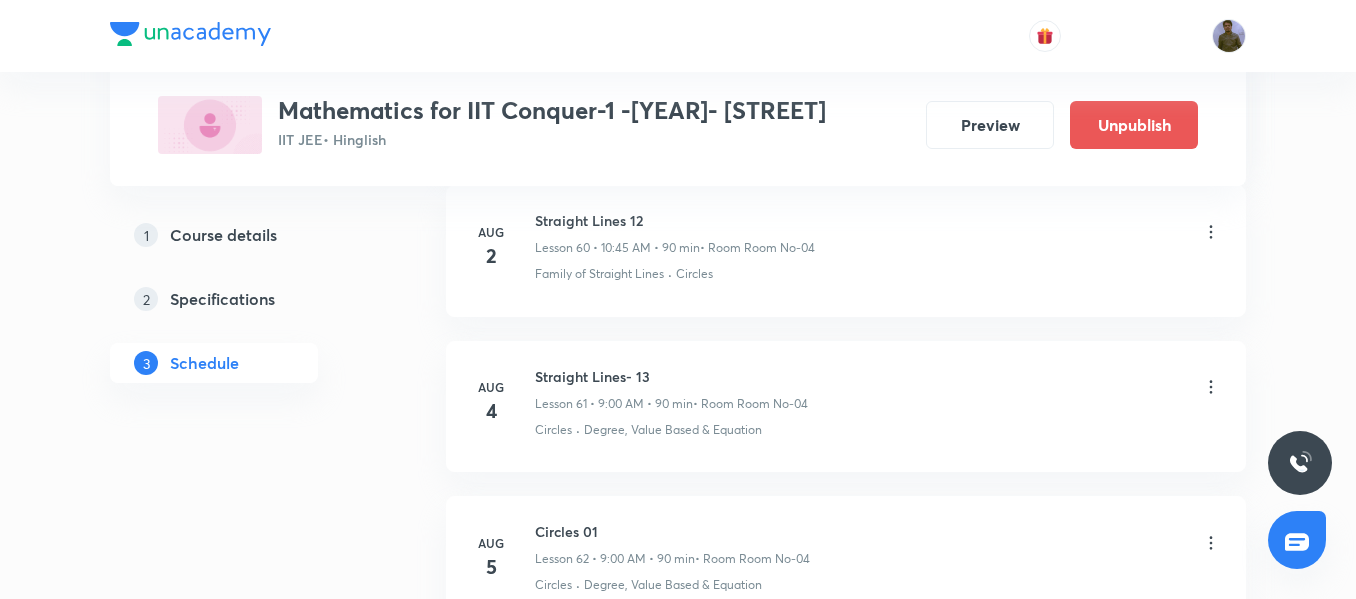 scroll, scrollTop: 10500, scrollLeft: 0, axis: vertical 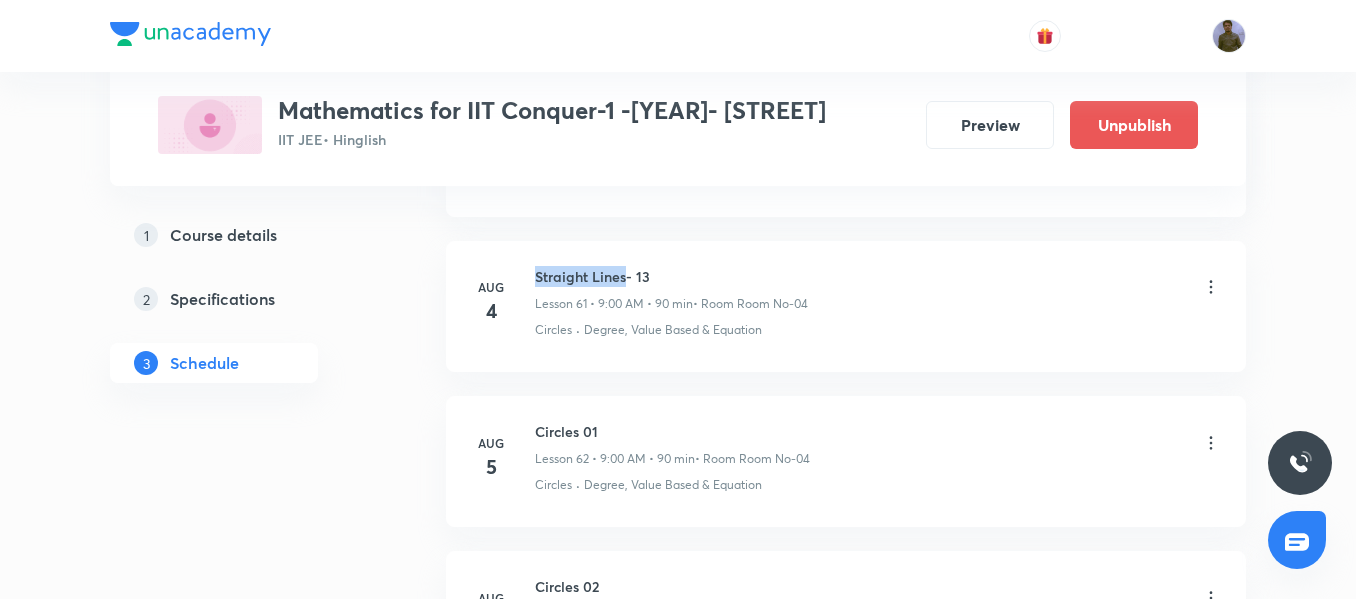 drag, startPoint x: 535, startPoint y: 277, endPoint x: 627, endPoint y: 271, distance: 92.19544 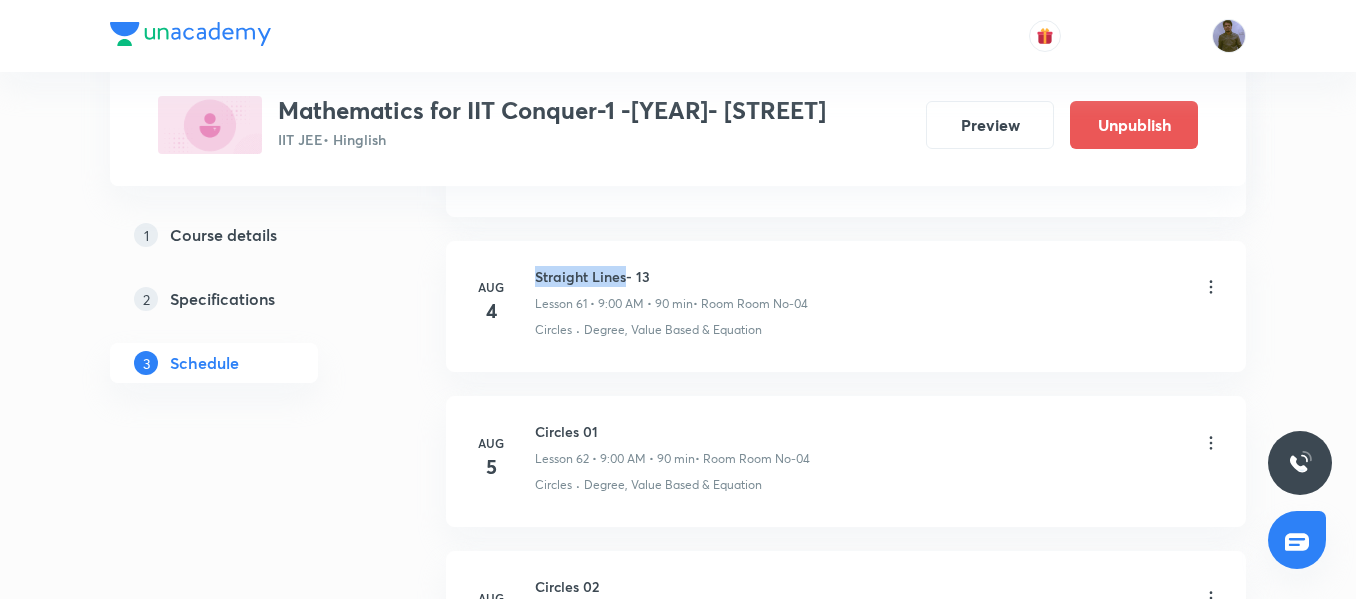 click on "Straight Lines- 13" at bounding box center [671, 276] 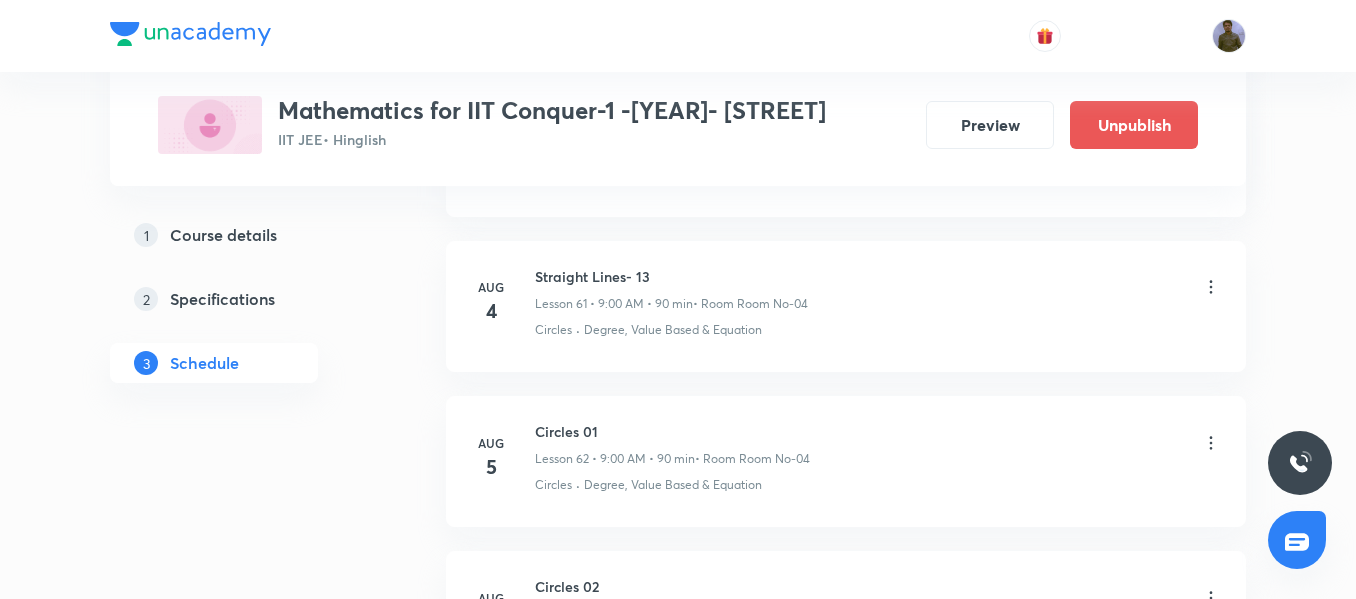 click on "Degree, Value Based & Equation" at bounding box center [673, 330] 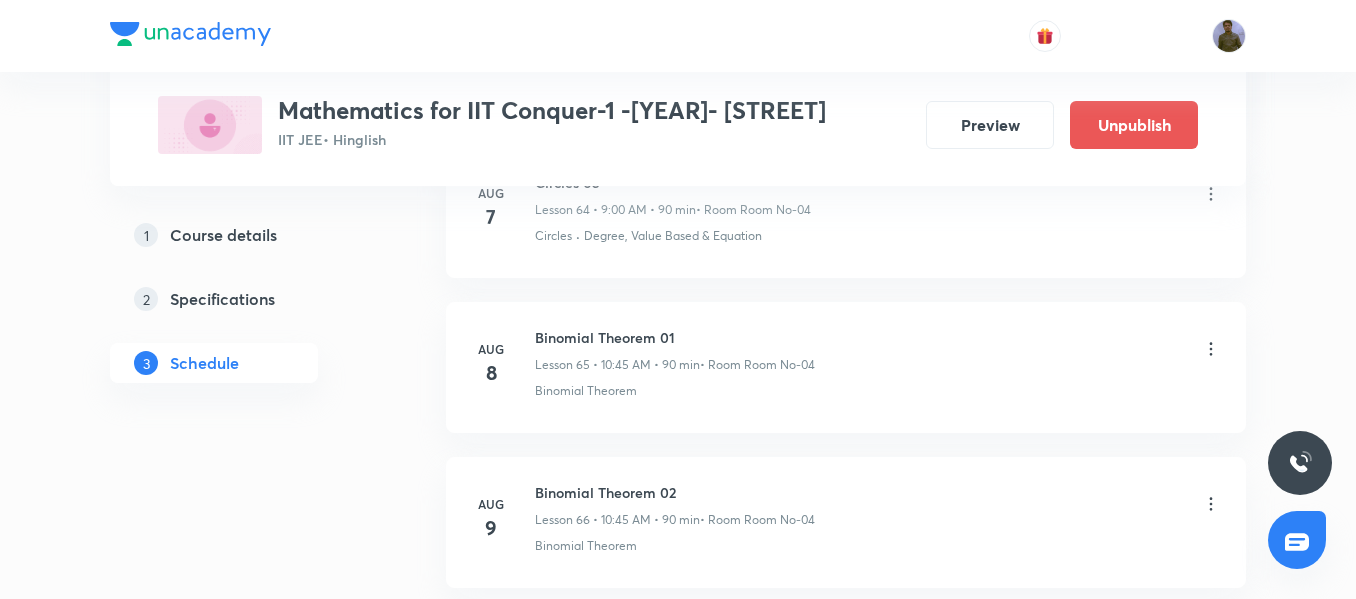 scroll, scrollTop: 11237, scrollLeft: 0, axis: vertical 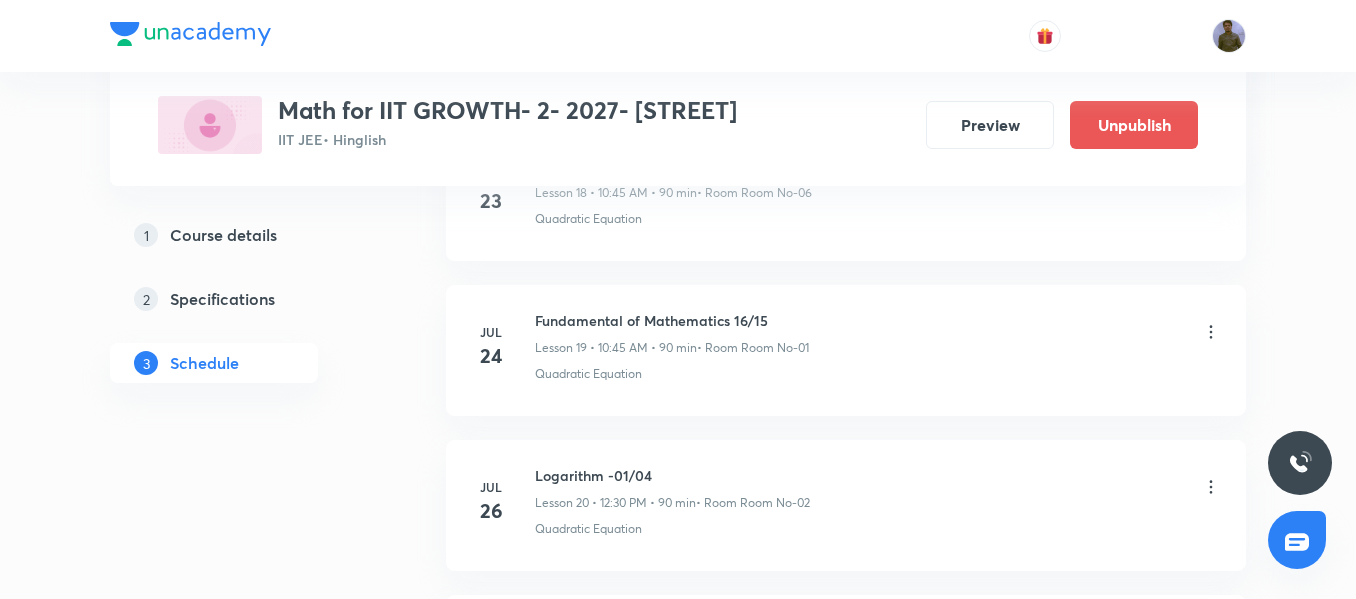 click on "Fundamental of Mathematics 16/15" at bounding box center (672, 320) 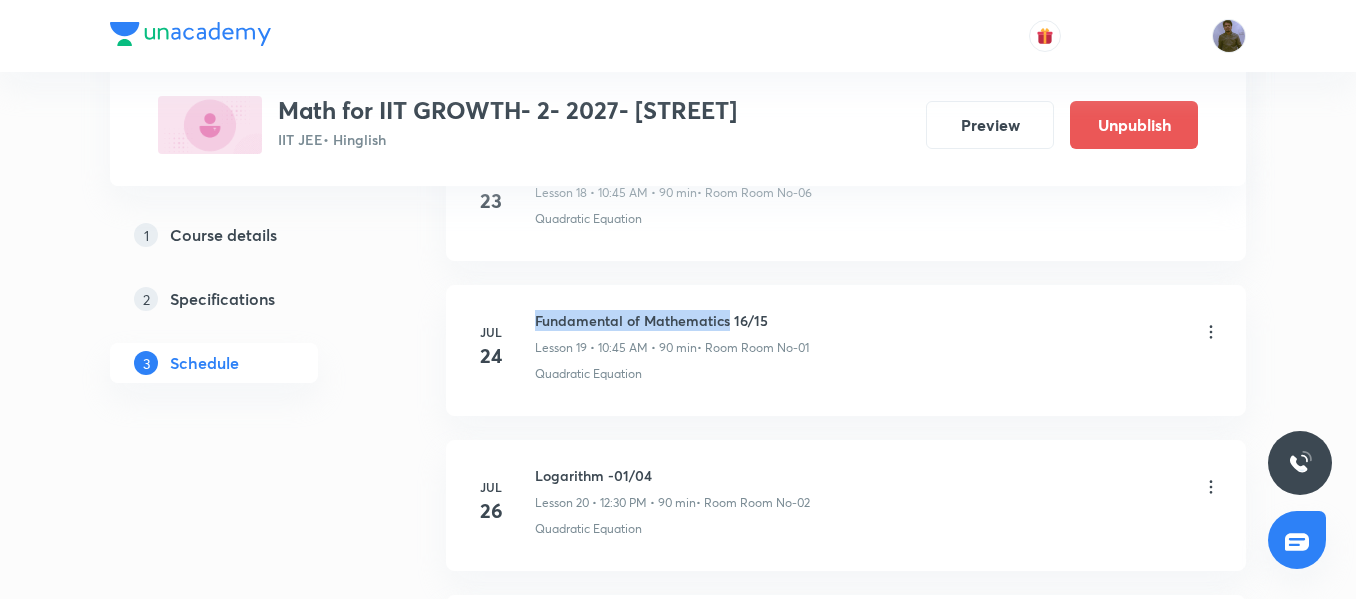 drag, startPoint x: 535, startPoint y: 313, endPoint x: 728, endPoint y: 326, distance: 193.43733 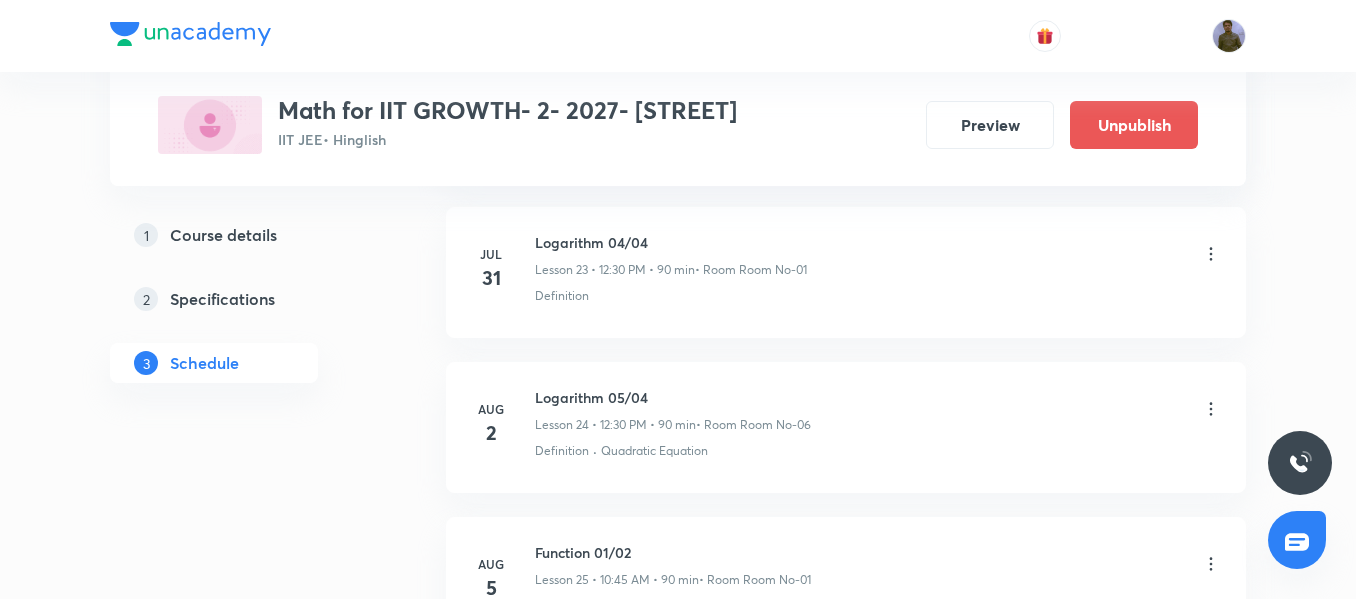 scroll, scrollTop: 4644, scrollLeft: 0, axis: vertical 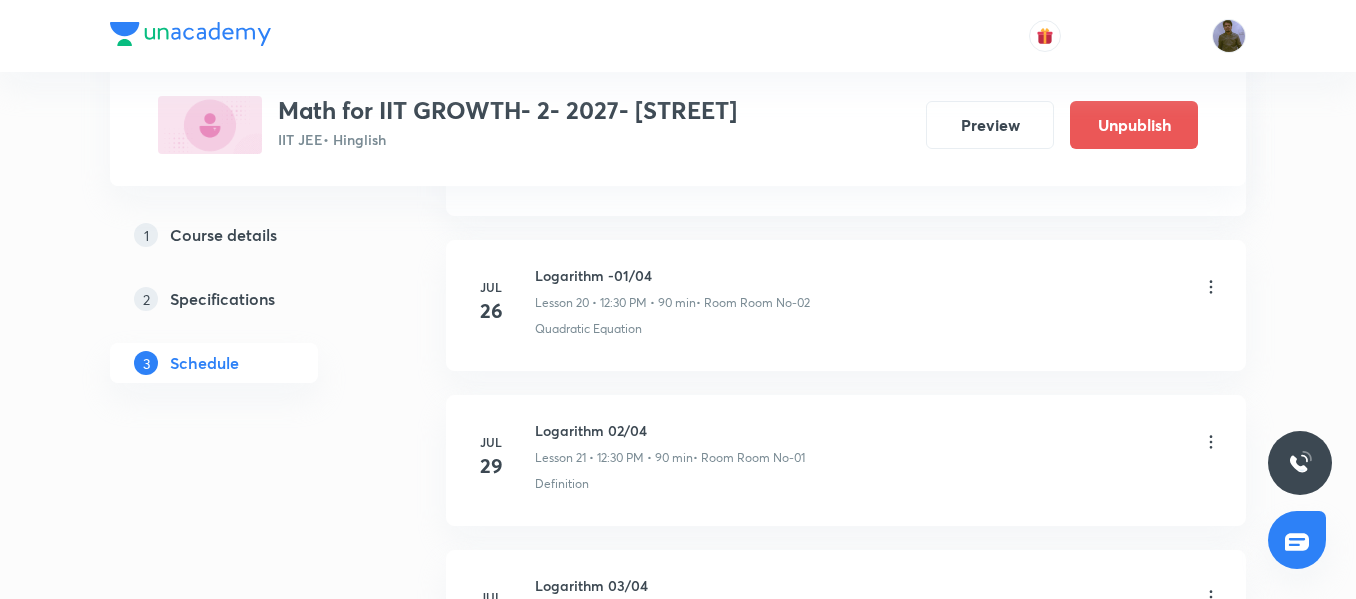 click on "Lesson 20 • 12:30 PM • 90 min" at bounding box center (615, 303) 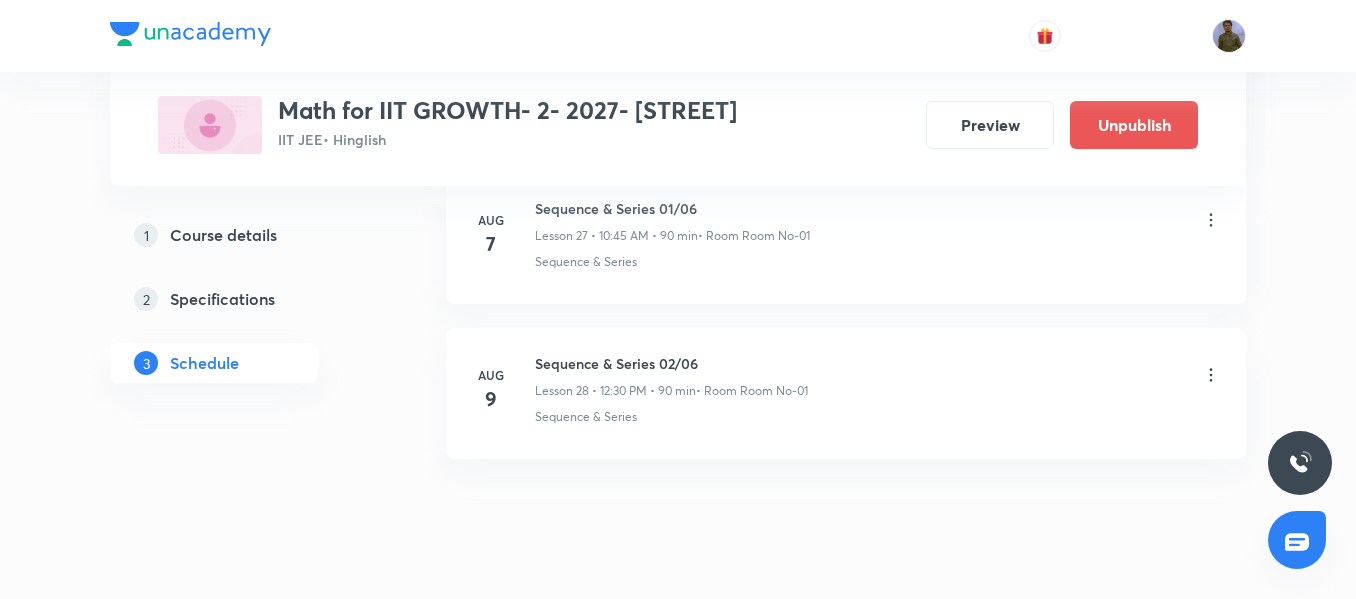 scroll, scrollTop: 5344, scrollLeft: 0, axis: vertical 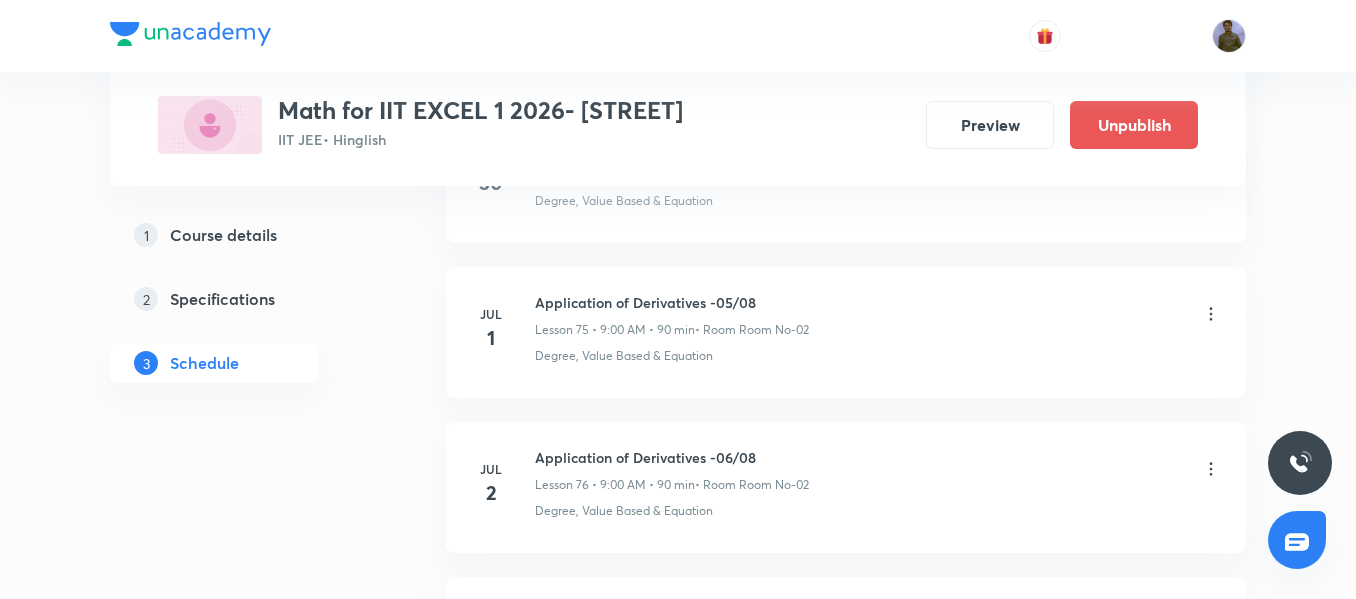 click on "Application of Derivatives -05/08 Lesson 75 • 9:00 AM • 90 min  • Room Room No-02" at bounding box center (672, 315) 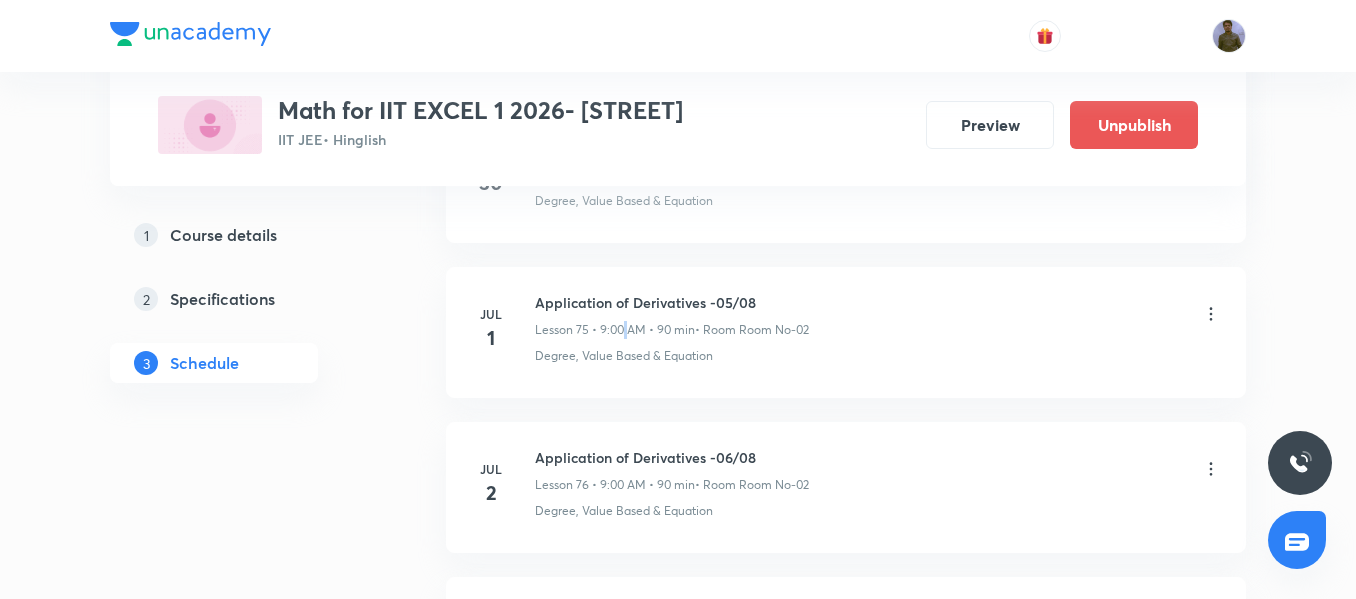 click on "Application of Derivatives -05/08 Lesson 75 • 9:00 AM • 90 min  • Room Room No-02" at bounding box center (672, 315) 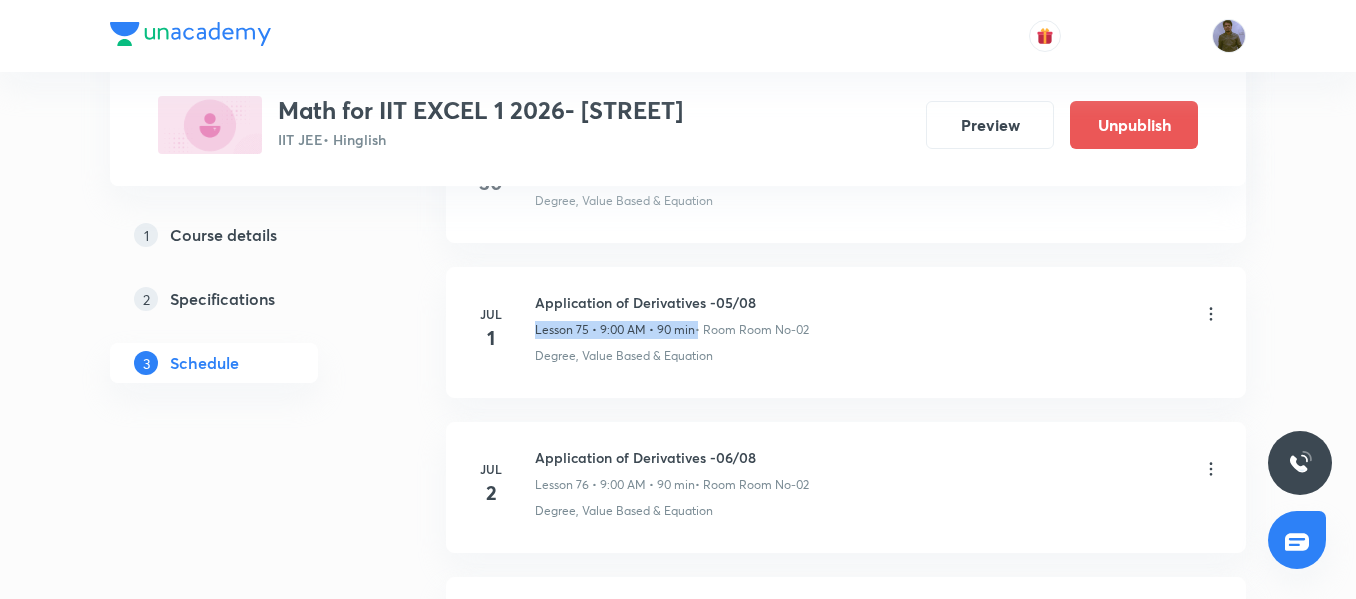 click on "Application of Derivatives -05/08 Lesson 75 • 9:00 AM • 90 min  • Room Room No-02" at bounding box center (672, 315) 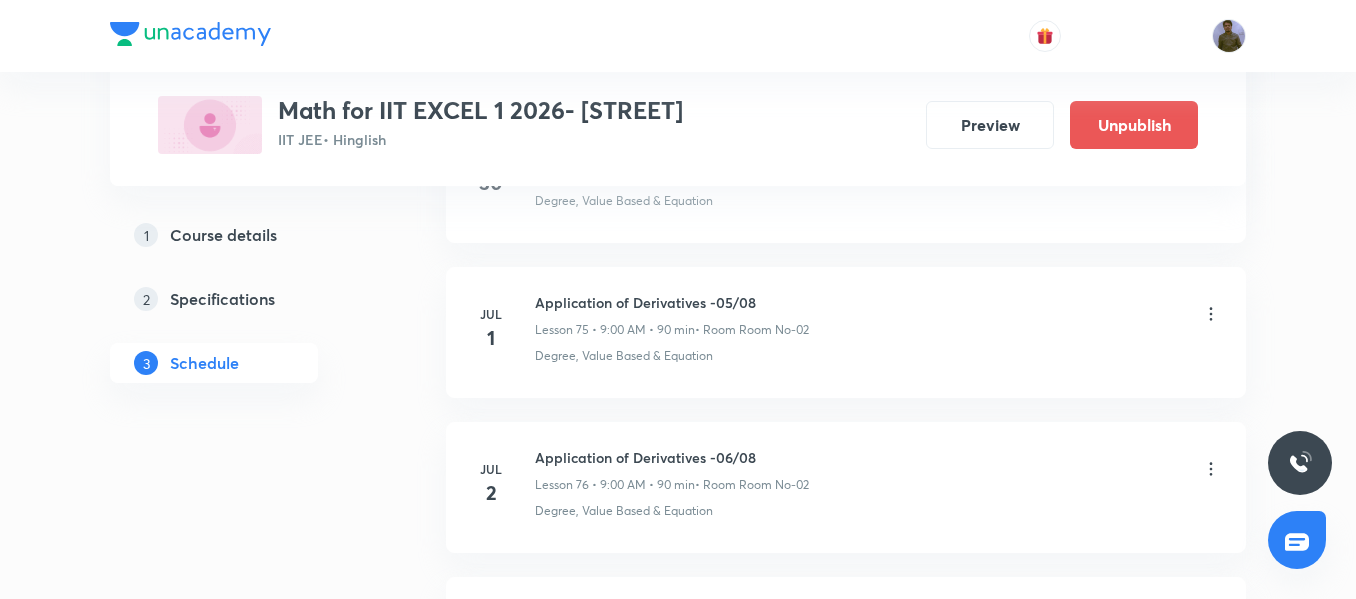 click on "Application of Derivatives -05/08 Lesson 75 • 9:00 AM • 90 min  • Room Room No-02 Degree, Value Based & Equation" at bounding box center (878, 328) 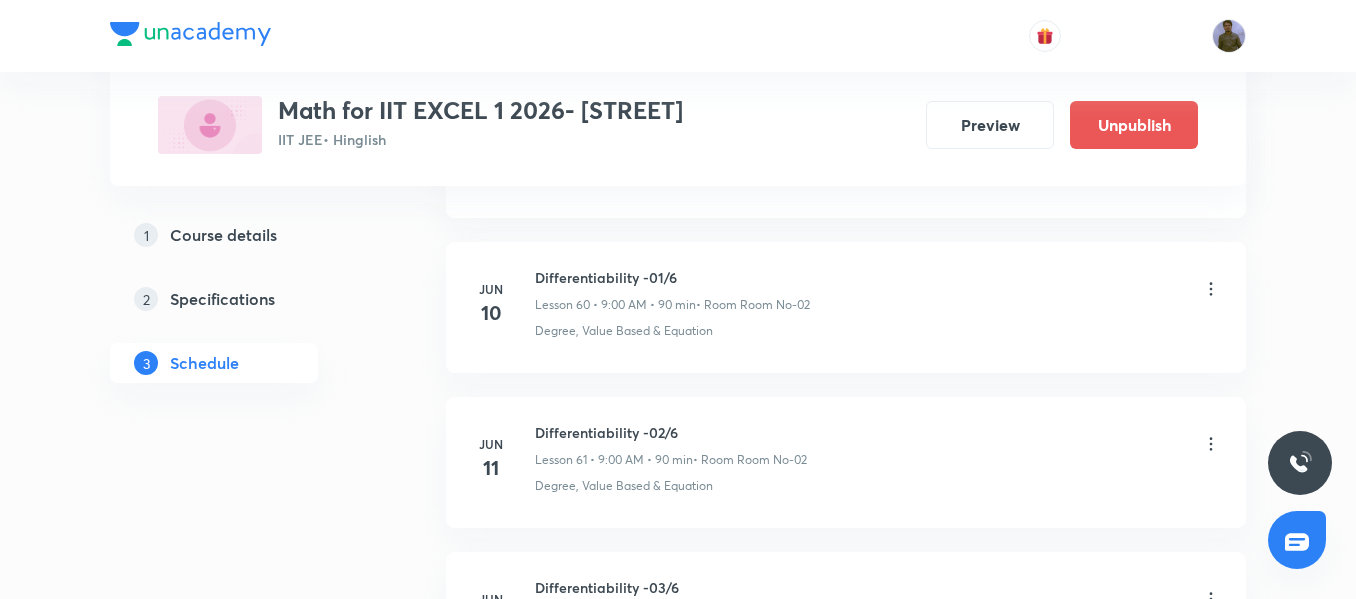 scroll, scrollTop: 10442, scrollLeft: 0, axis: vertical 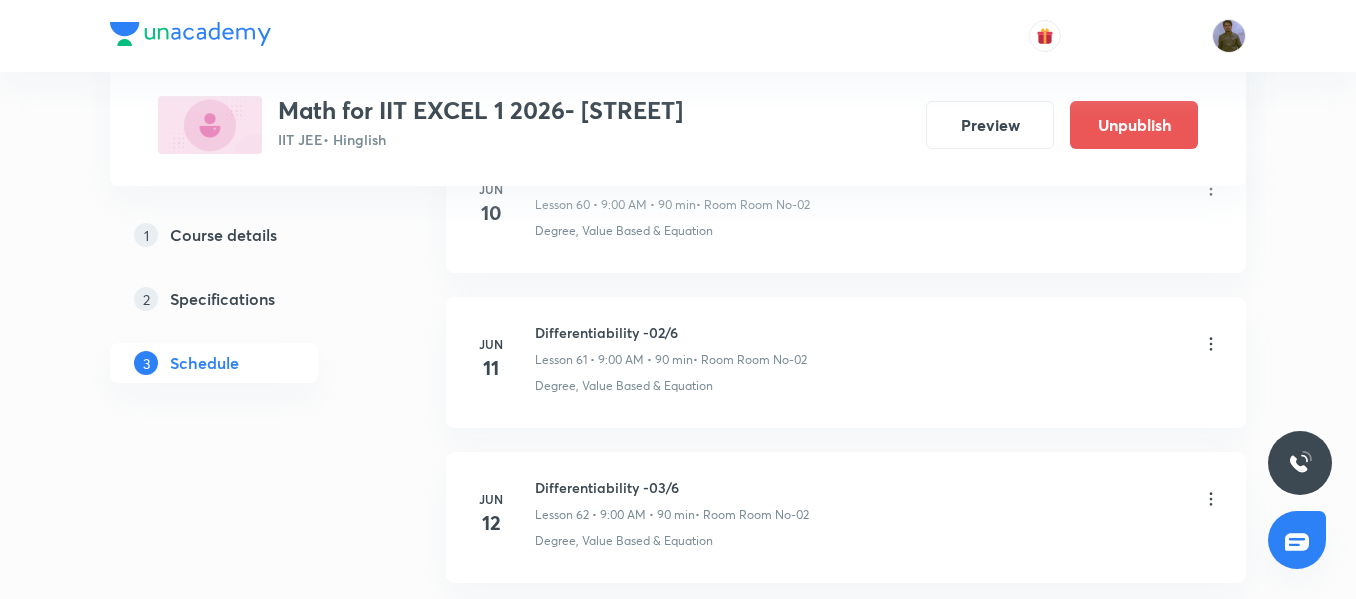 click on "Differentiability -02/6" at bounding box center [671, 332] 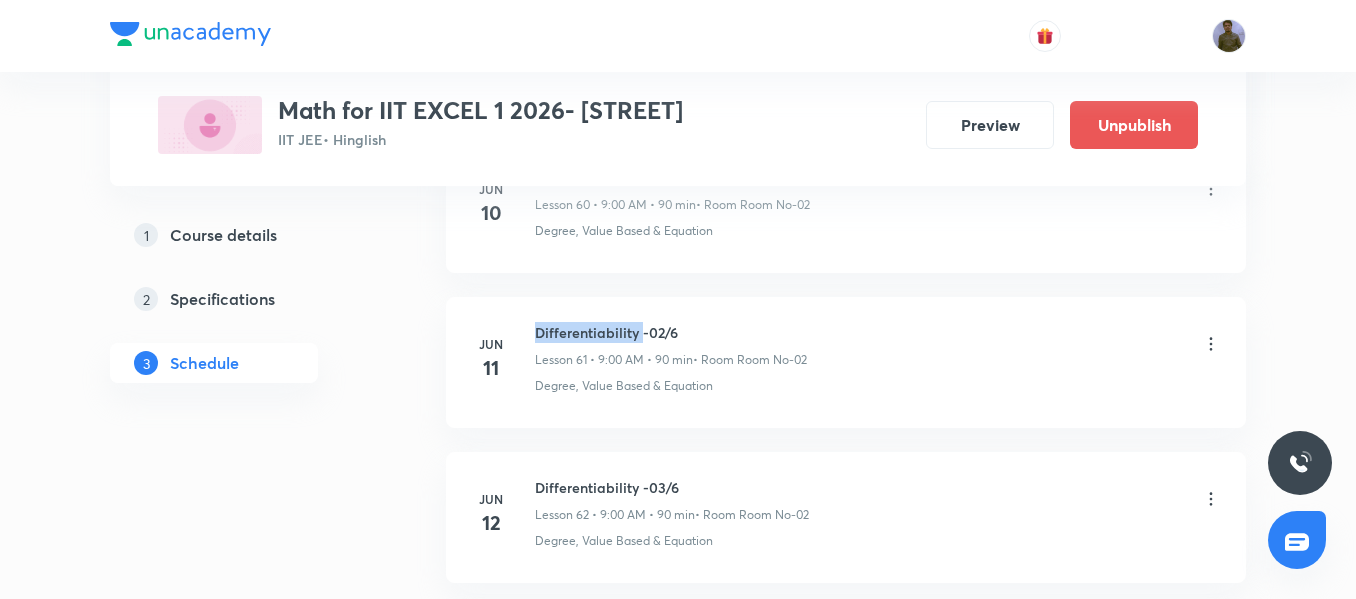 click on "Differentiability -02/6" at bounding box center [671, 332] 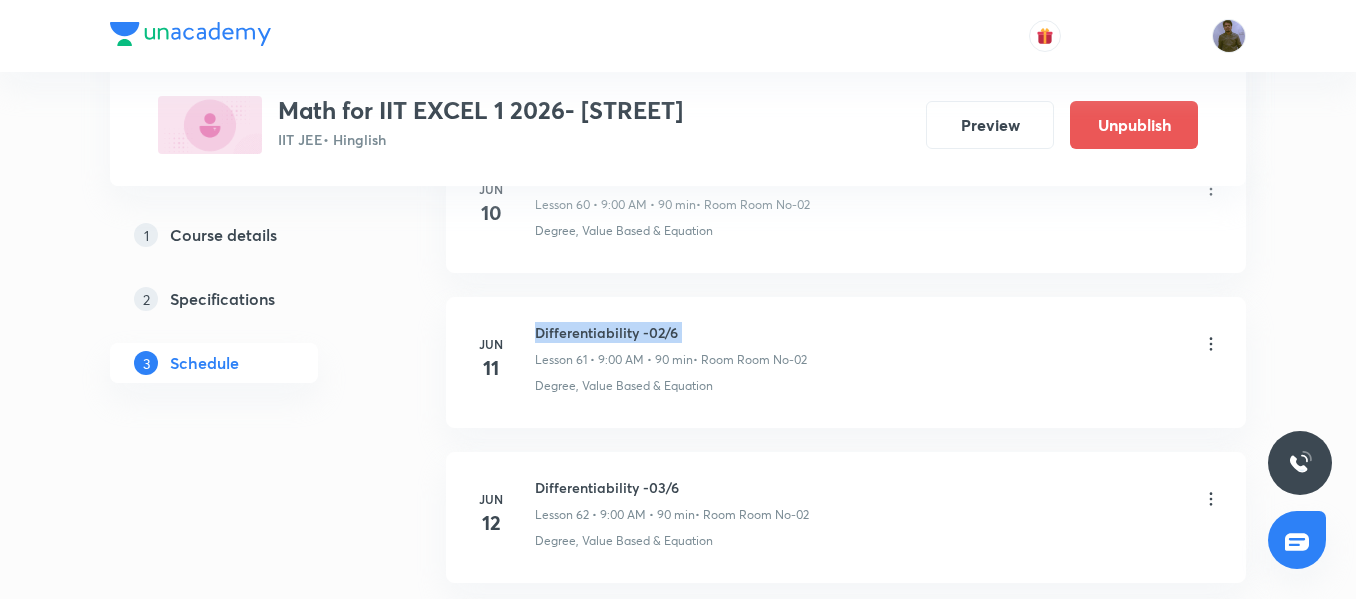 click on "Differentiability -02/6" at bounding box center [671, 332] 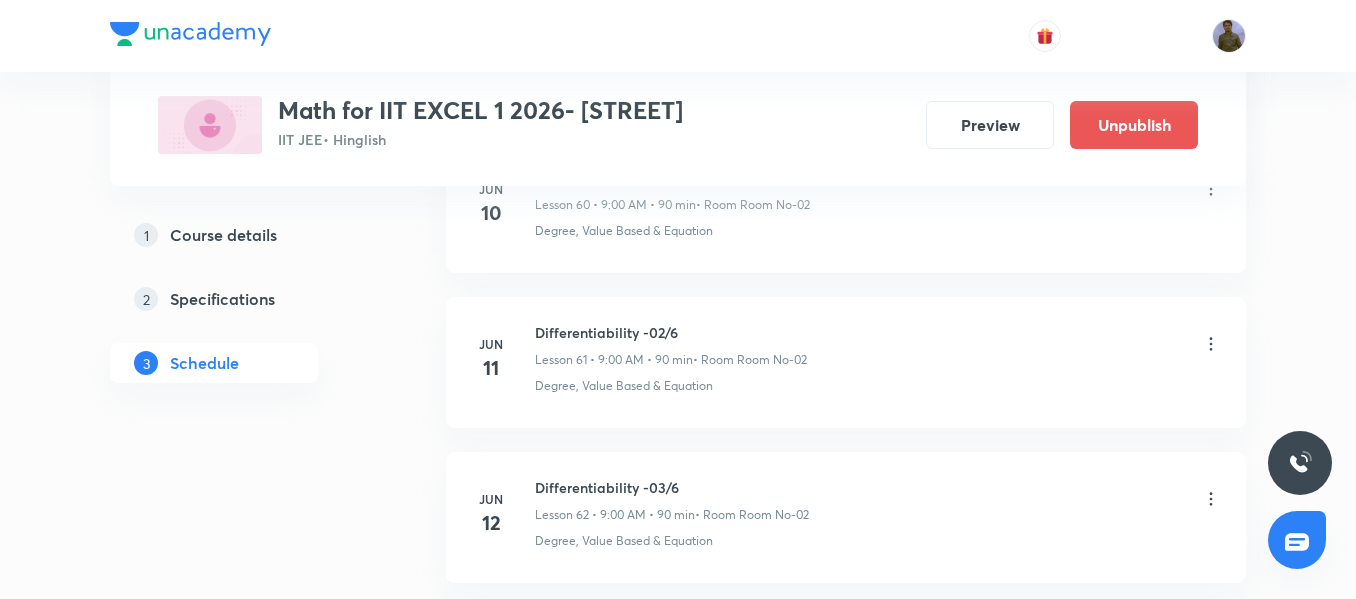 click on "Lesson 61 • 9:00 AM • 90 min" at bounding box center [614, 360] 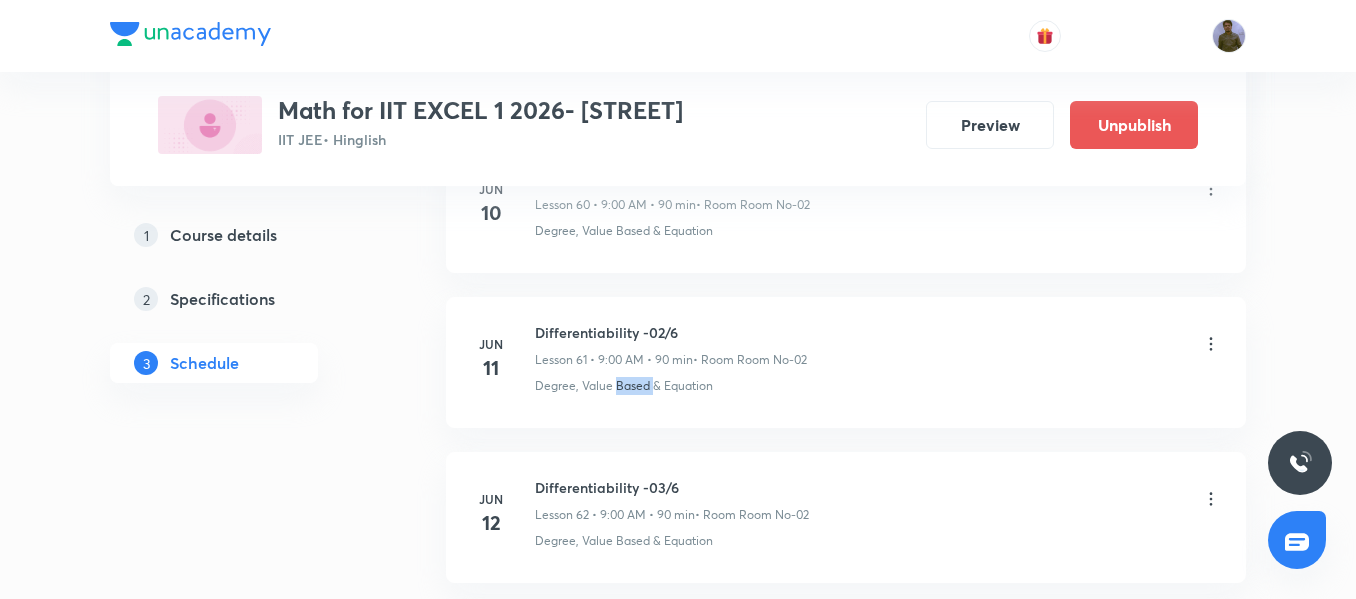 click on "Jun 11 Differentiability -02/6 Lesson 61 • 9:00 AM • 90 min  • Room Room No-02 Degree, Value Based & Equation" at bounding box center (846, 362) 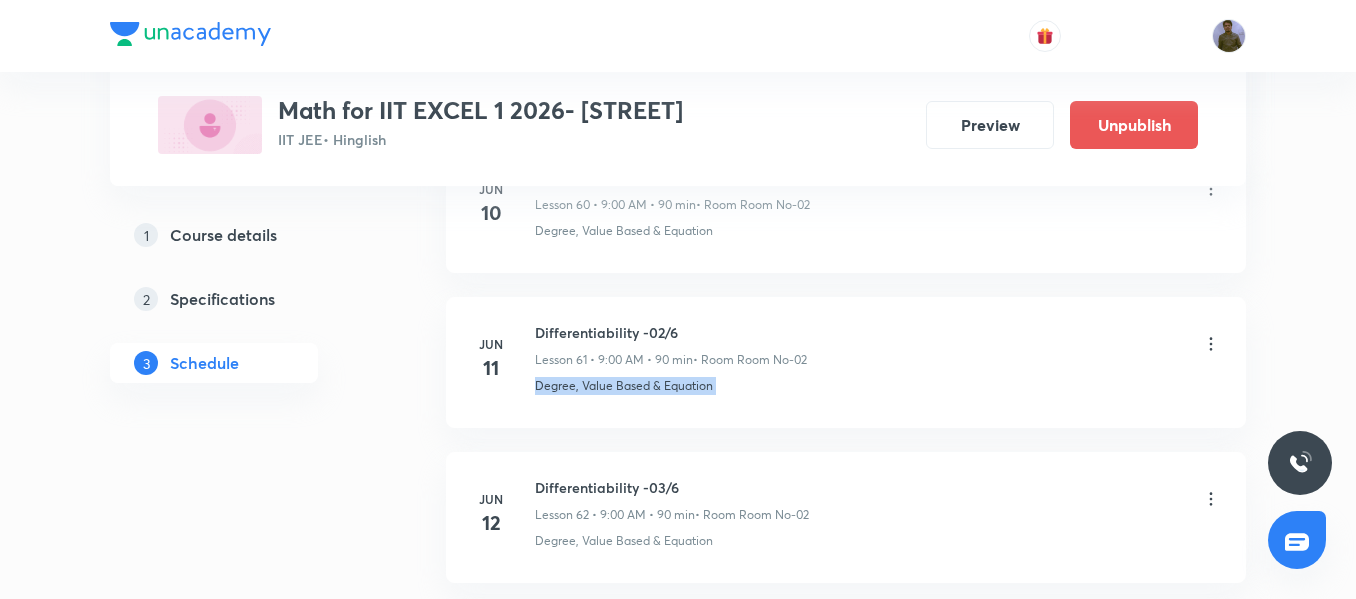 click on "Jun 11 Differentiability -02/6 Lesson 61 • 9:00 AM • 90 min  • Room Room No-02 Degree, Value Based & Equation" at bounding box center (846, 362) 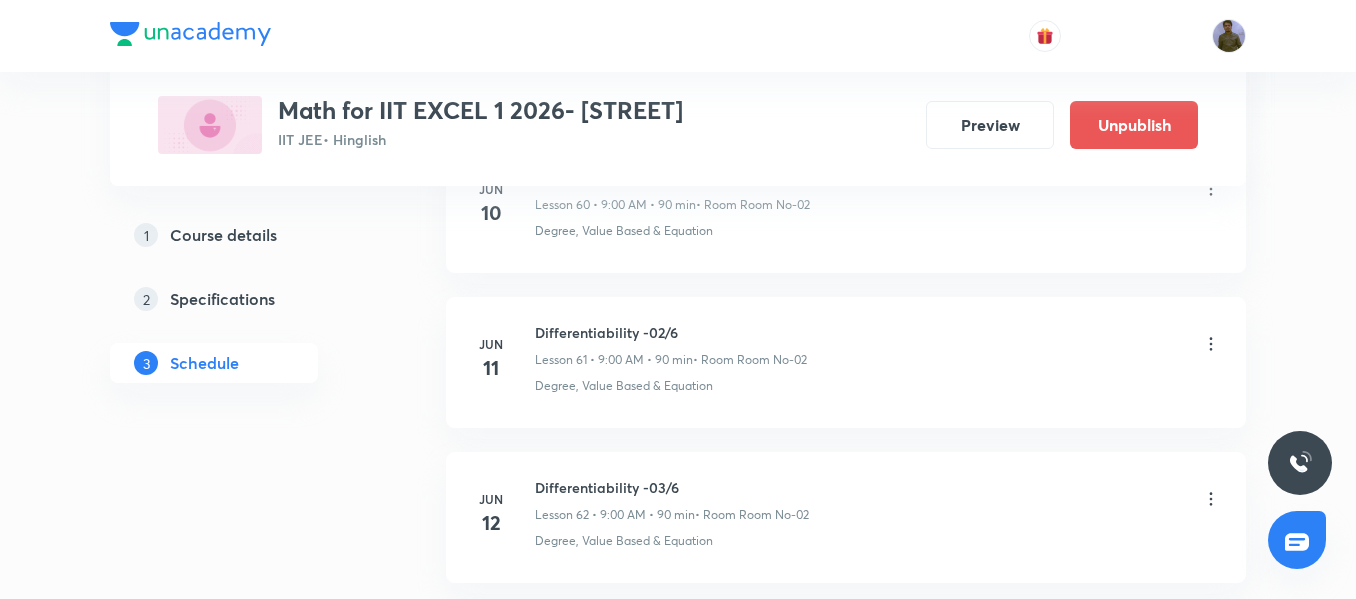 click on "Differentiability -03/6 Lesson 62 • 9:00 AM • 90 min  • Room Room No-02 Degree, Value Based & Equation" at bounding box center (878, 513) 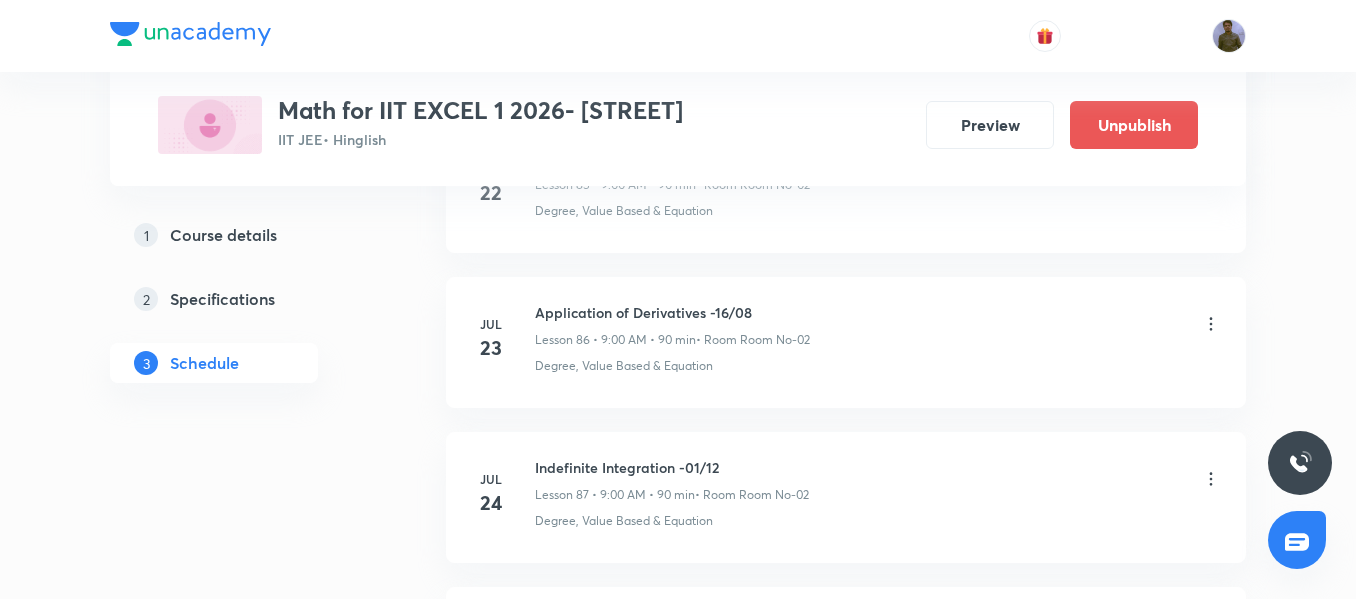 scroll, scrollTop: 14342, scrollLeft: 0, axis: vertical 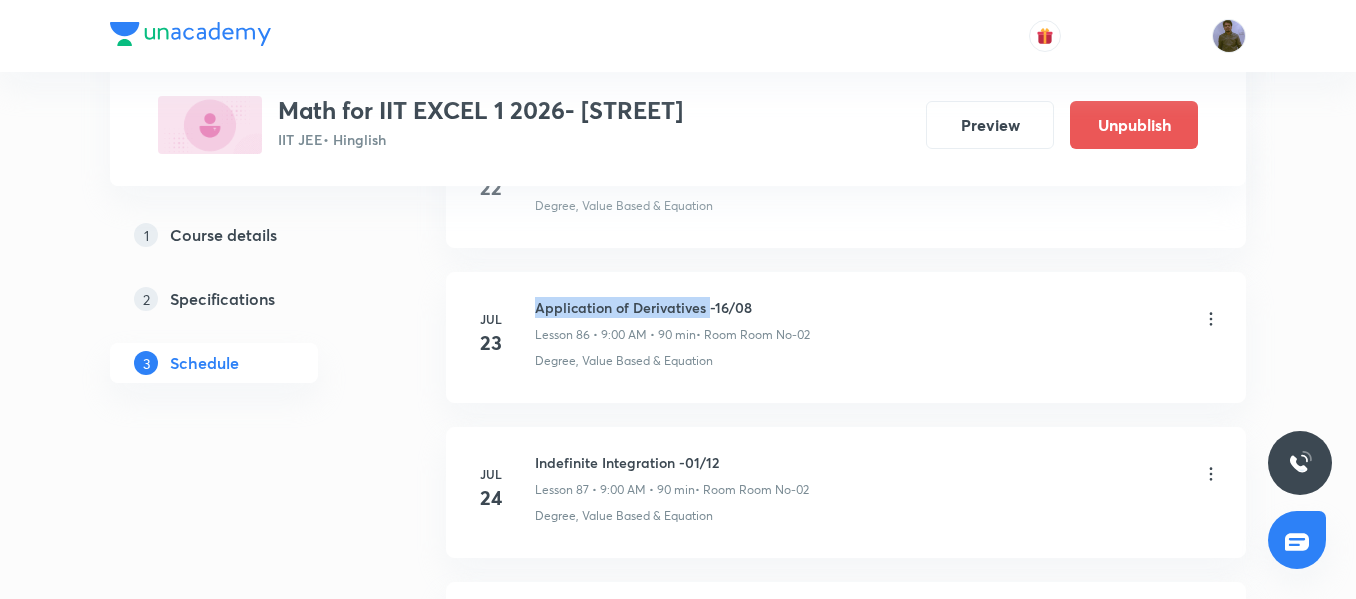 drag, startPoint x: 536, startPoint y: 306, endPoint x: 707, endPoint y: 309, distance: 171.0263 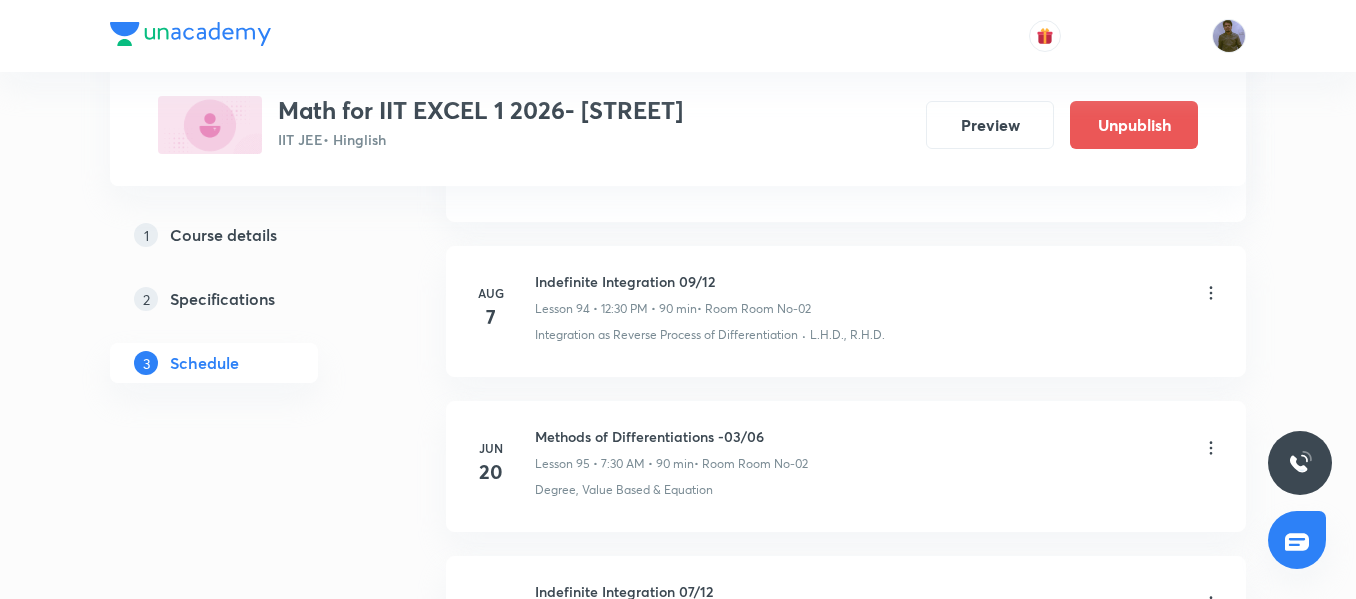 scroll, scrollTop: 15442, scrollLeft: 0, axis: vertical 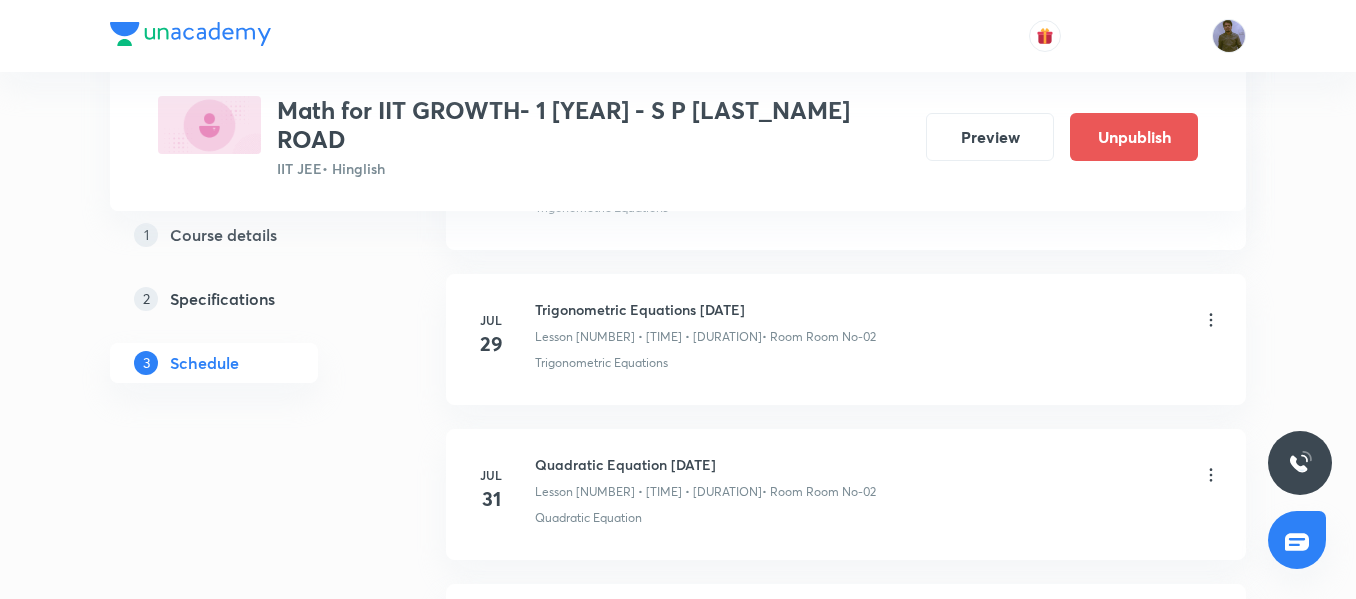 click on "Trigonometric Equations [DATE]" at bounding box center (705, 309) 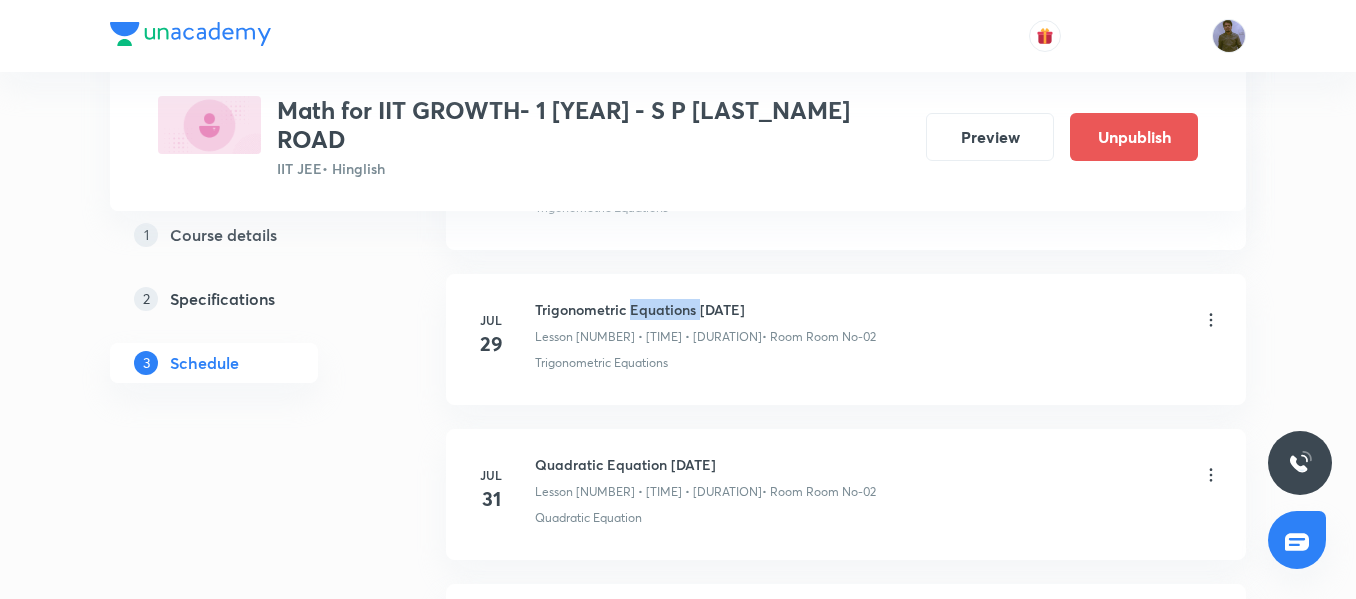 click on "Trigonometric Equations [DATE]" at bounding box center [705, 309] 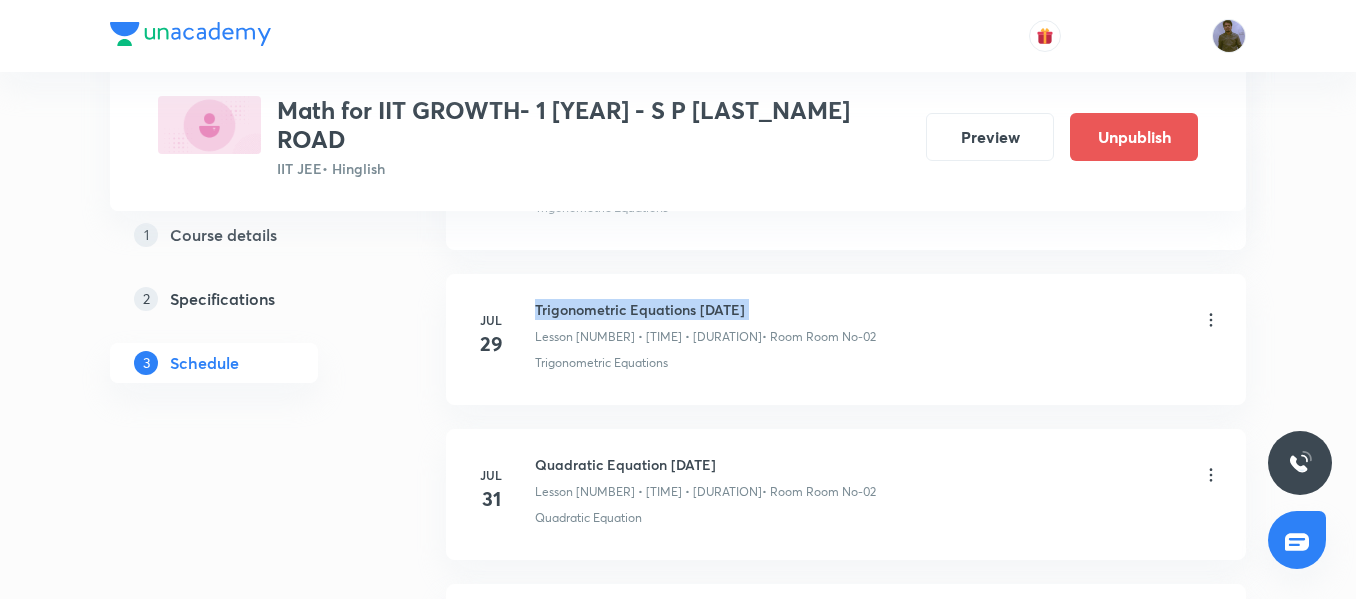 click on "Trigonometric Equations 06/06" at bounding box center (705, 309) 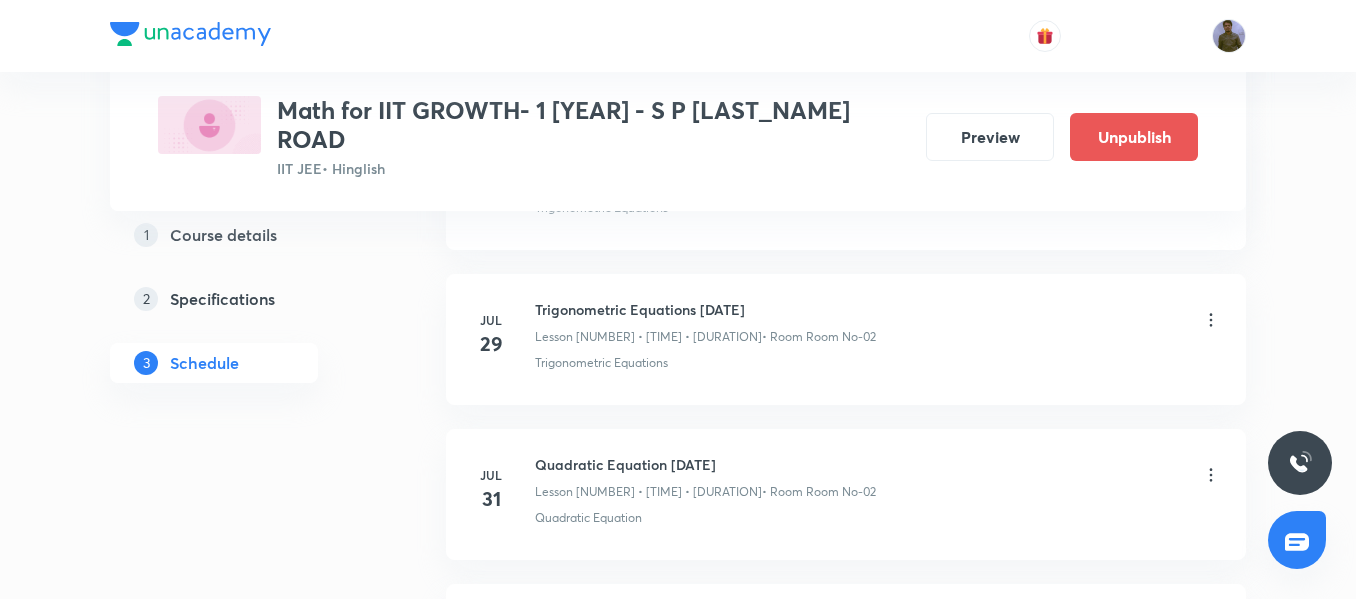click on "Jul 29 Trigonometric Equations 06/06 Lesson 63 • 2:45 PM • 90 min  • Room Room No-02 Trigonometric Equations" at bounding box center [846, 339] 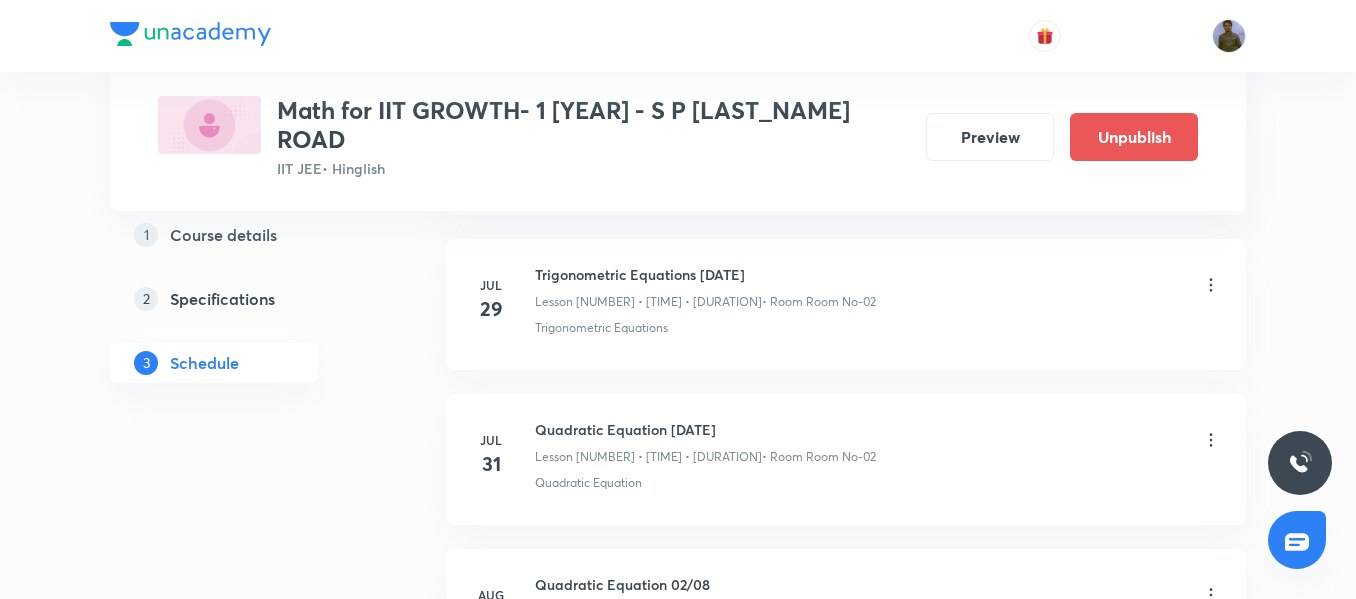 scroll, scrollTop: 10800, scrollLeft: 0, axis: vertical 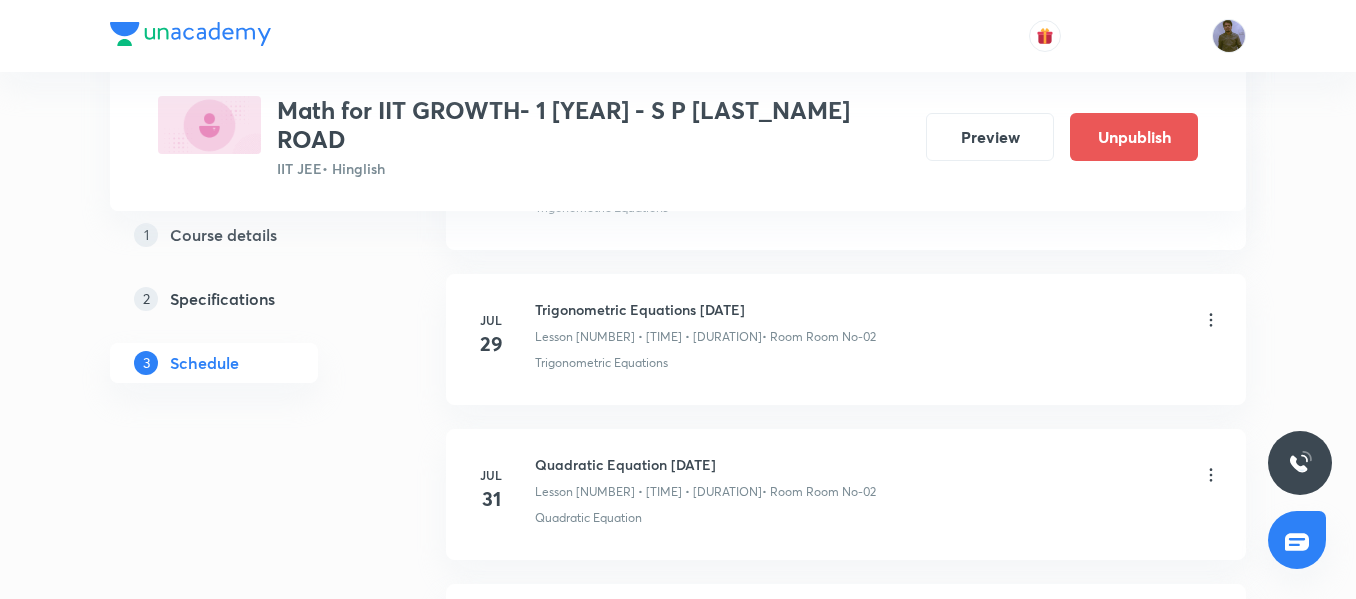 click on "Trigonometric Equations 06/06" at bounding box center [705, 309] 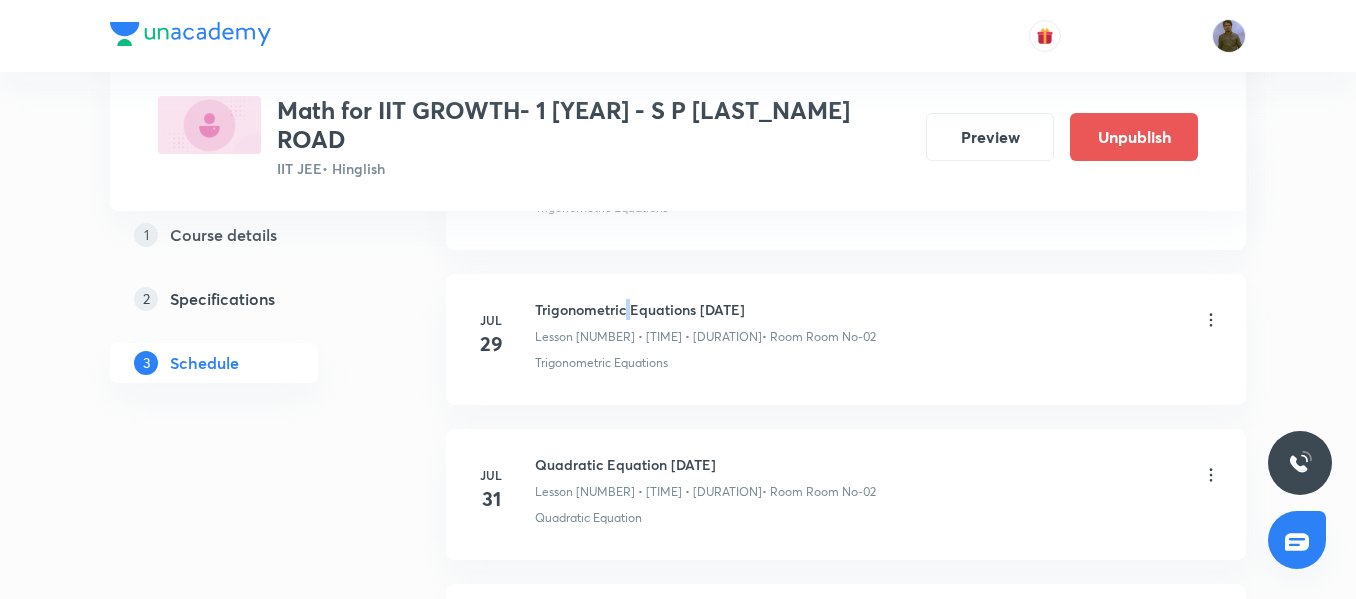 click on "Trigonometric Equations 06/06" at bounding box center [705, 309] 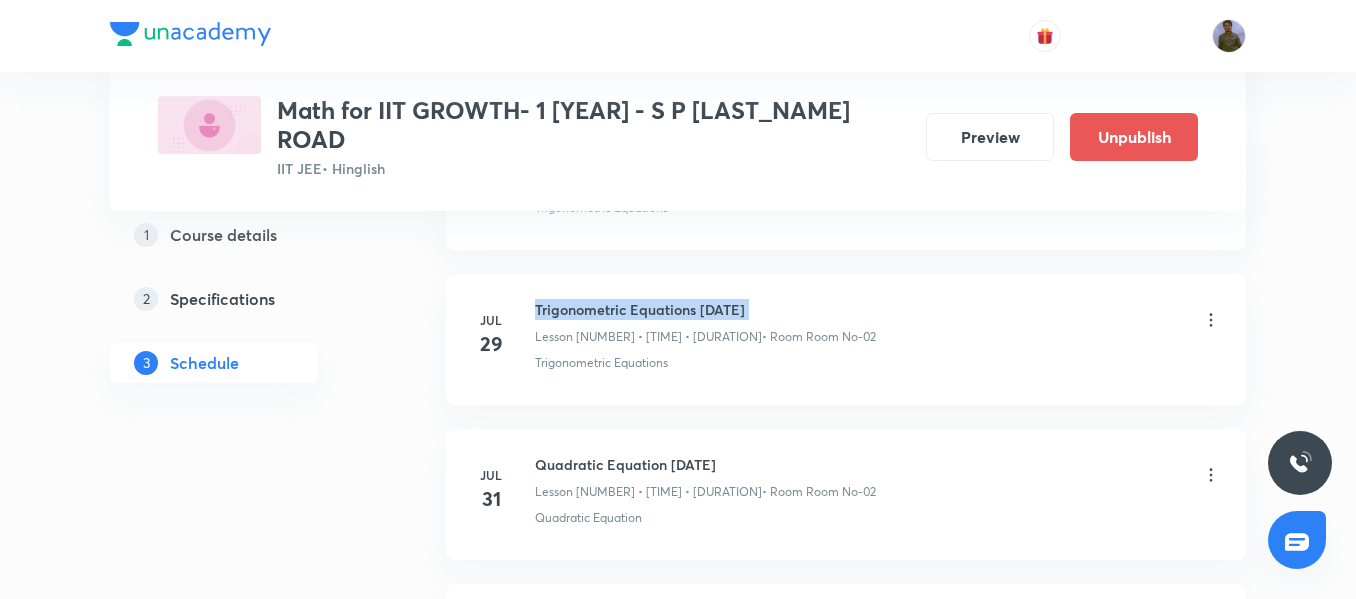 click on "Trigonometric Equations 06/06" at bounding box center [705, 309] 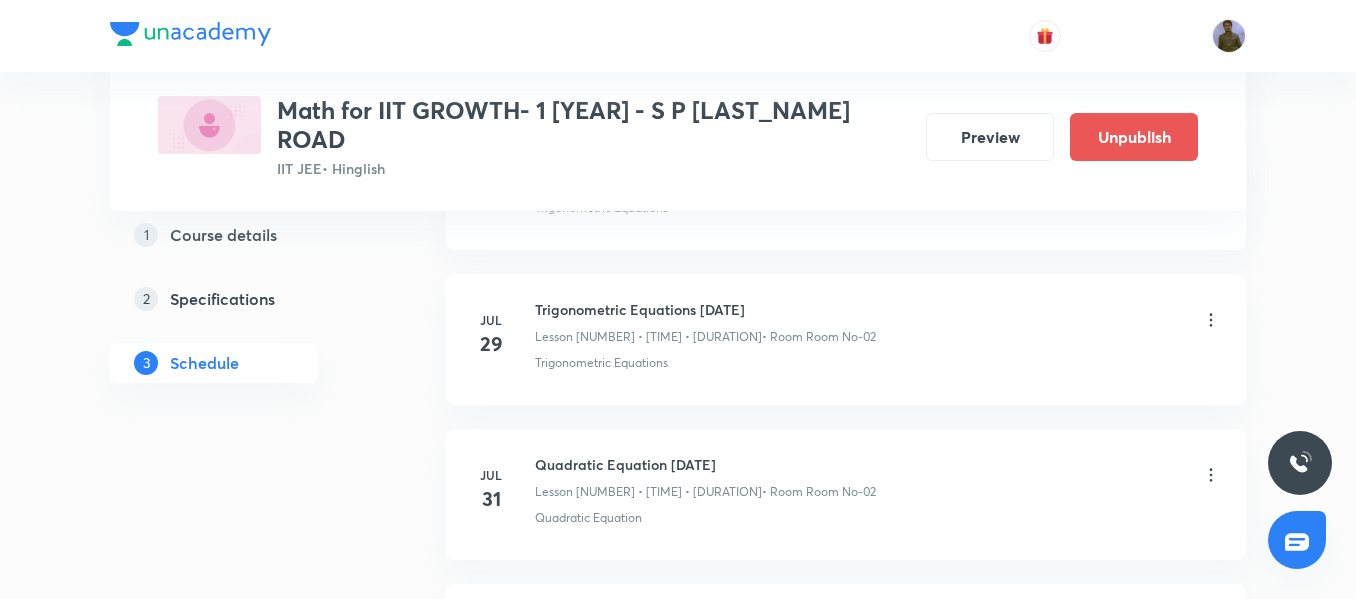 click on "Trigonometric Equations" at bounding box center [878, 363] 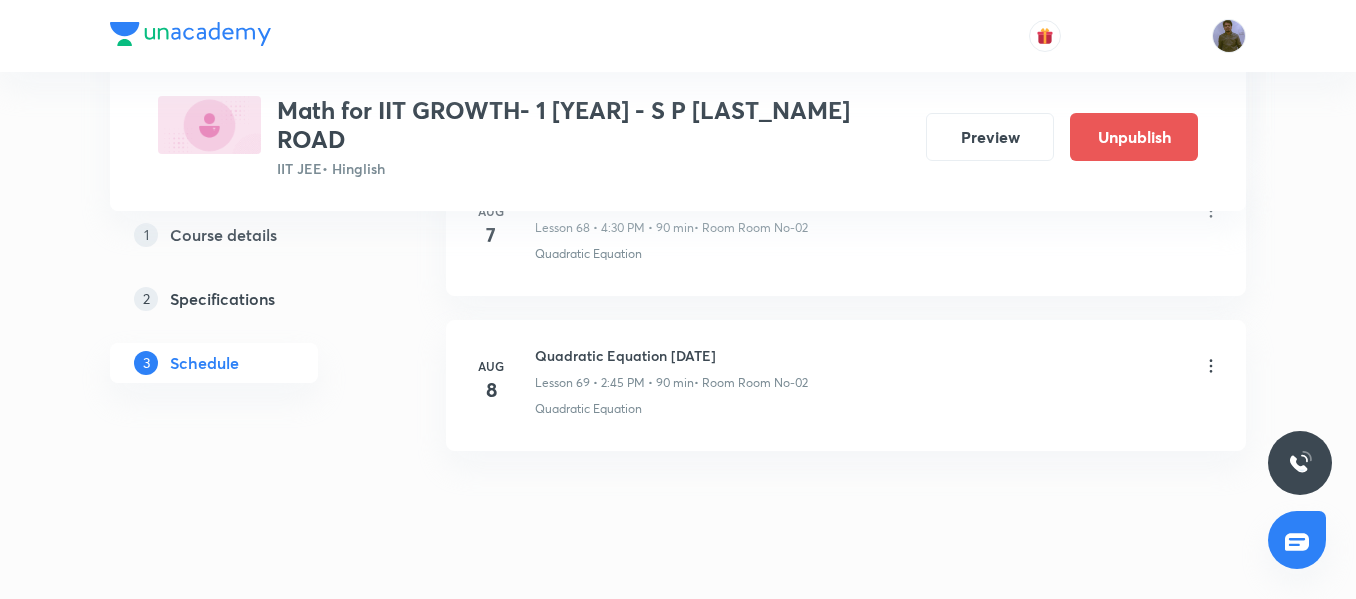 scroll, scrollTop: 11699, scrollLeft: 0, axis: vertical 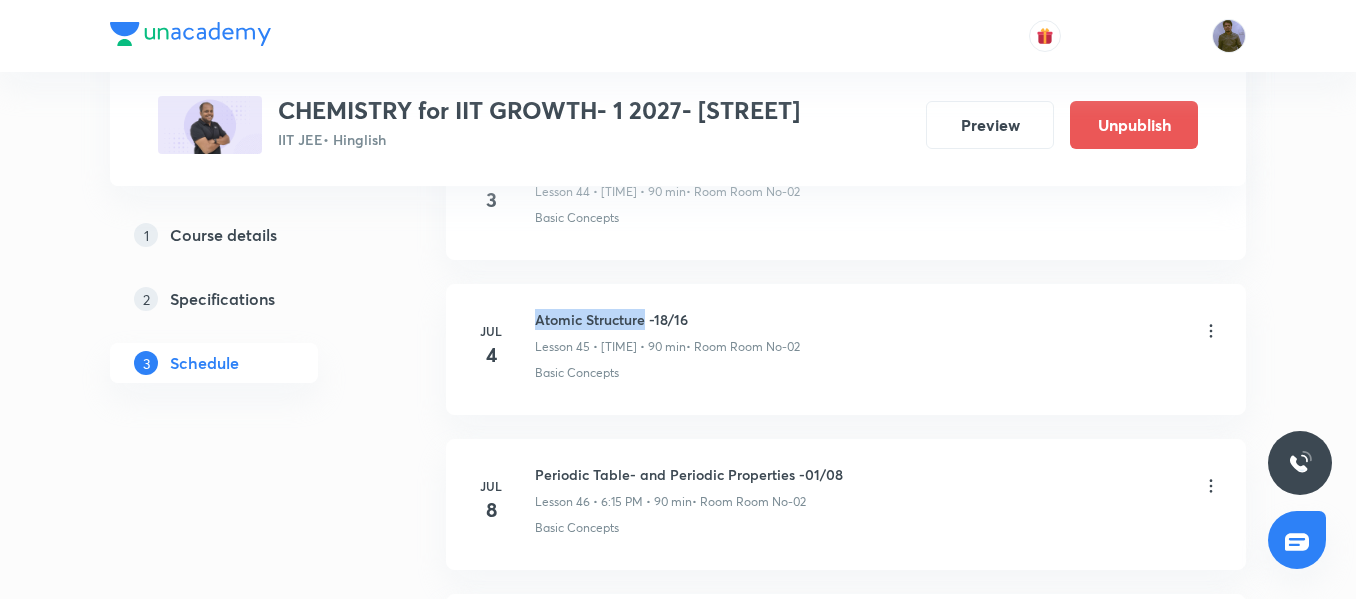 drag, startPoint x: 537, startPoint y: 323, endPoint x: 645, endPoint y: 322, distance: 108.00463 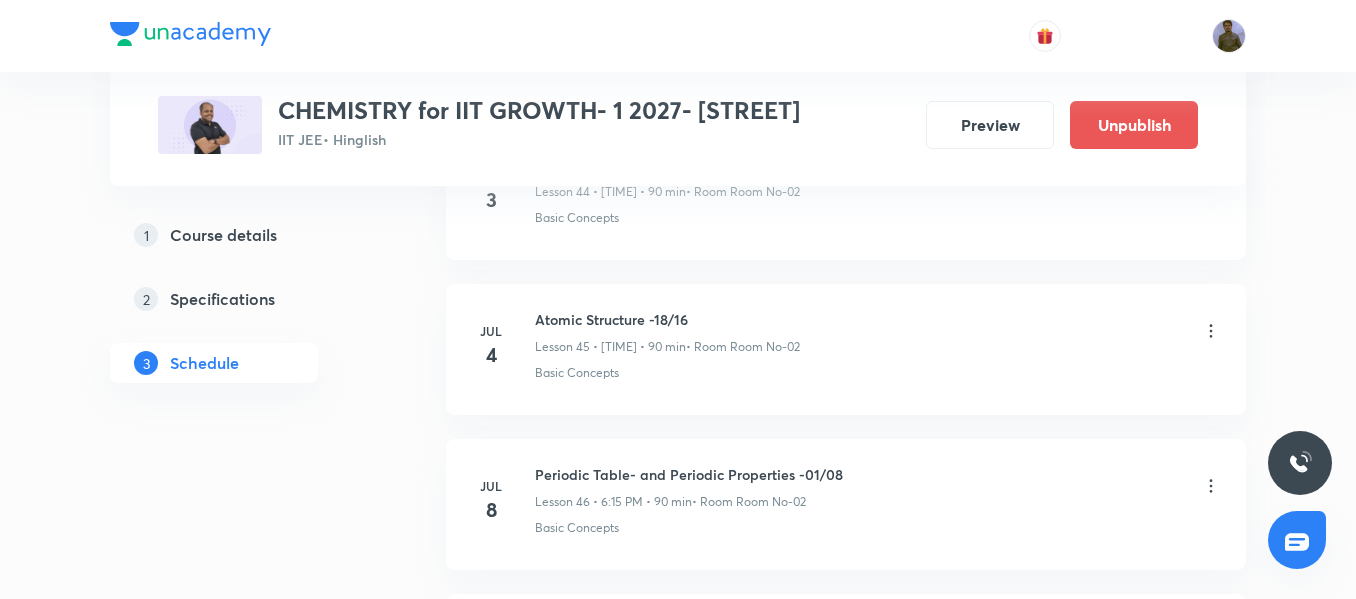 click on "Jul 4 Atomic Structure -18/16 Lesson 45 • 6:15 PM • 90 min  • Room Room No-02 Basic Concepts" at bounding box center (846, 349) 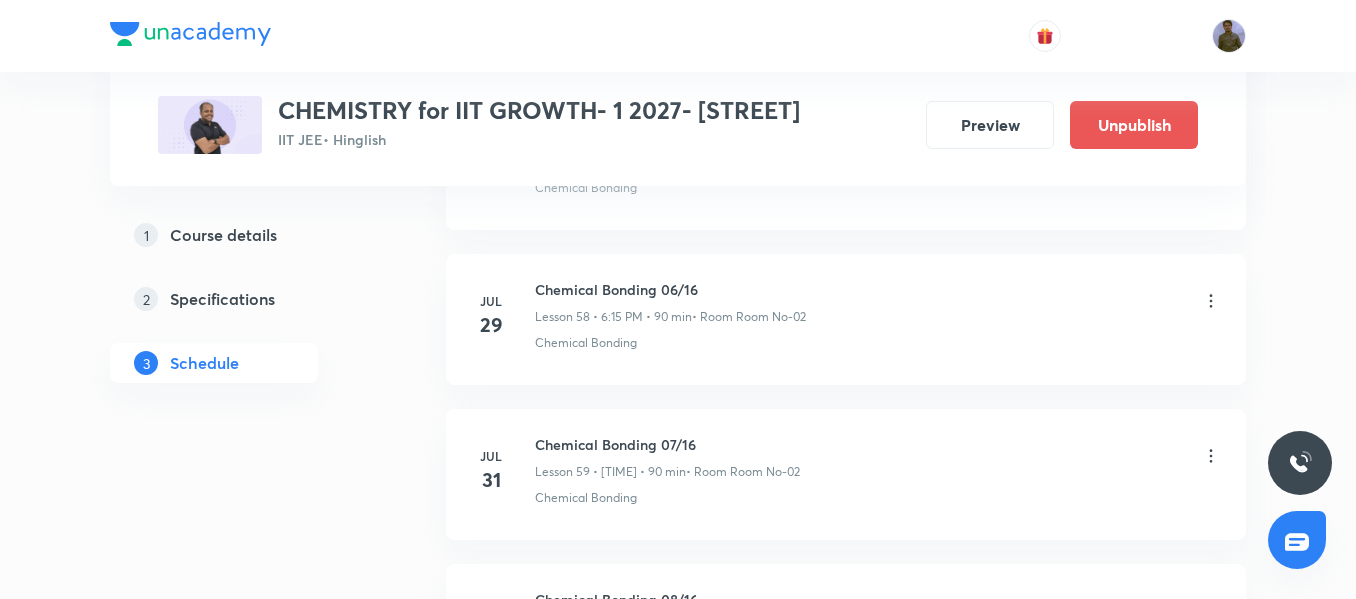 scroll, scrollTop: 9924, scrollLeft: 0, axis: vertical 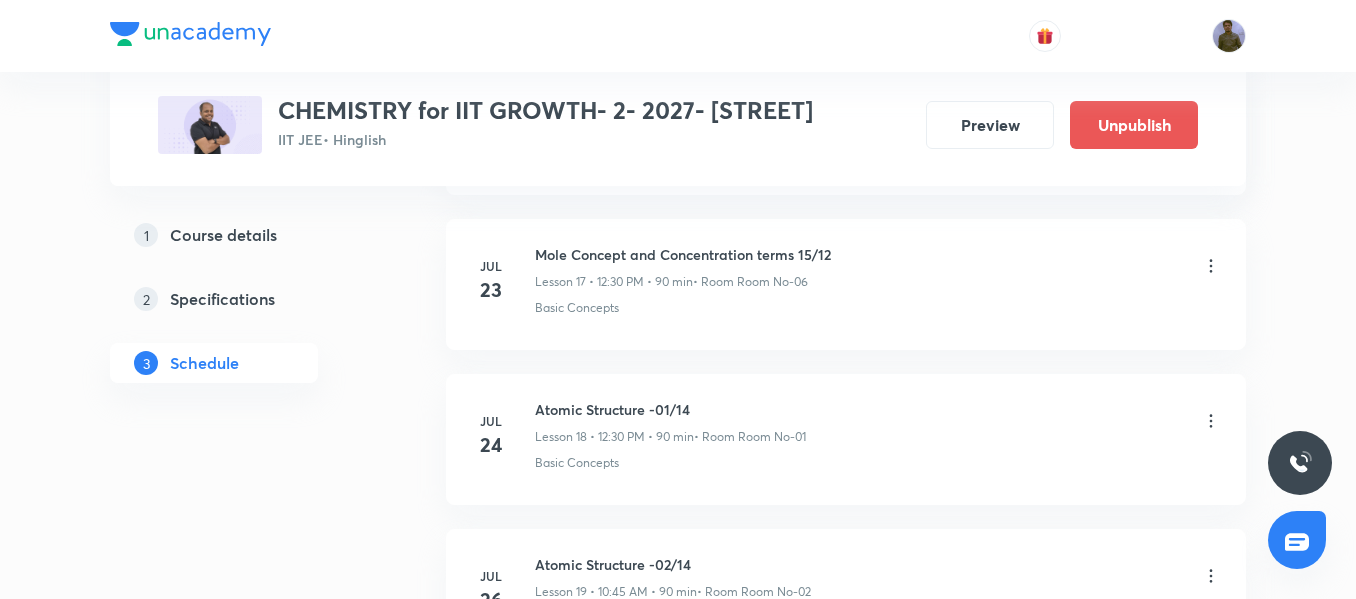 click on "Mole Concept and Concentration terms 15/12" at bounding box center (683, 254) 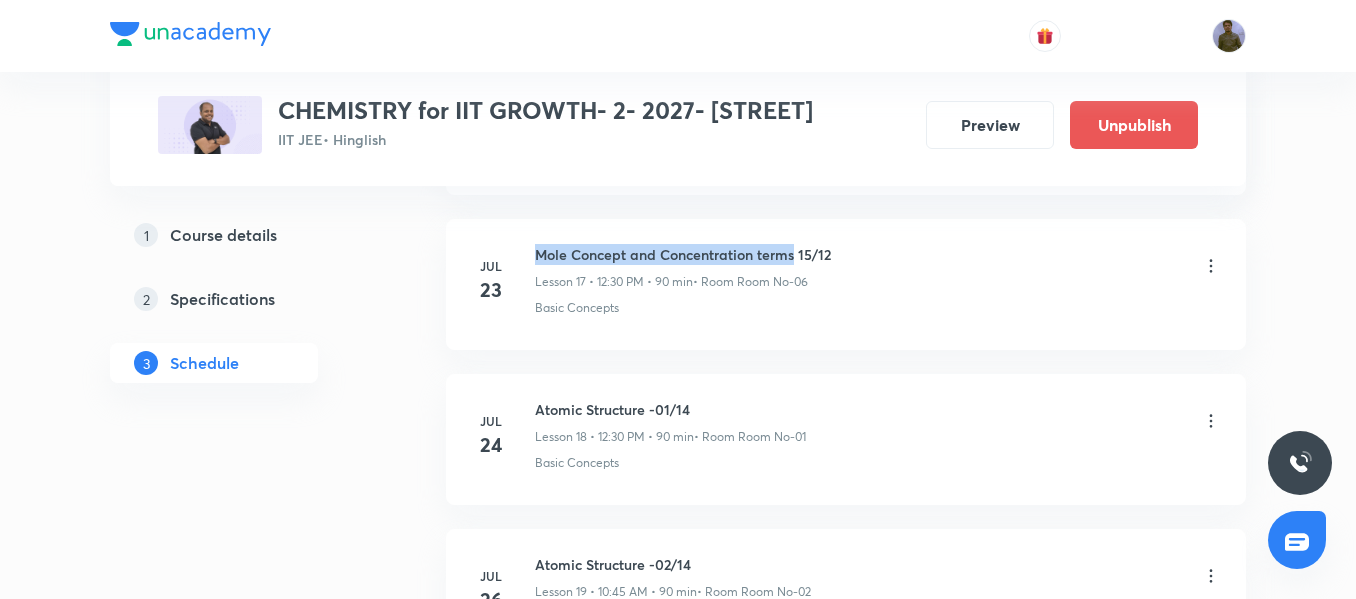 drag, startPoint x: 535, startPoint y: 275, endPoint x: 797, endPoint y: 288, distance: 262.32233 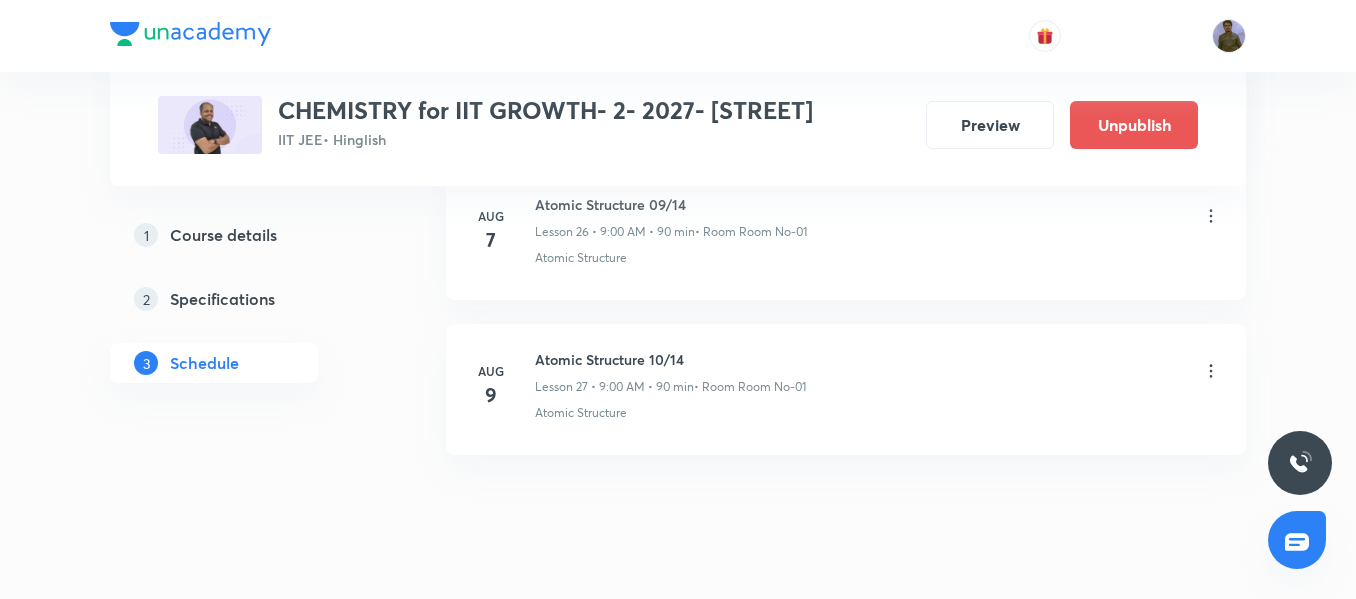 scroll, scrollTop: 5114, scrollLeft: 0, axis: vertical 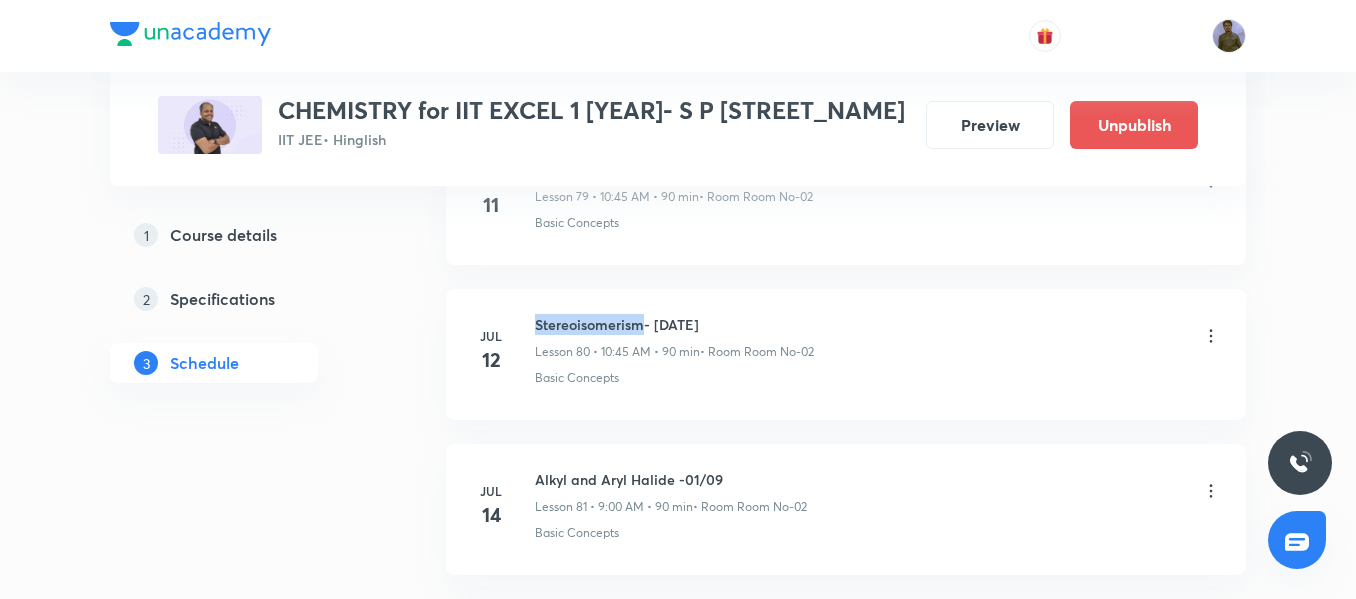 drag, startPoint x: 536, startPoint y: 326, endPoint x: 639, endPoint y: 324, distance: 103.01942 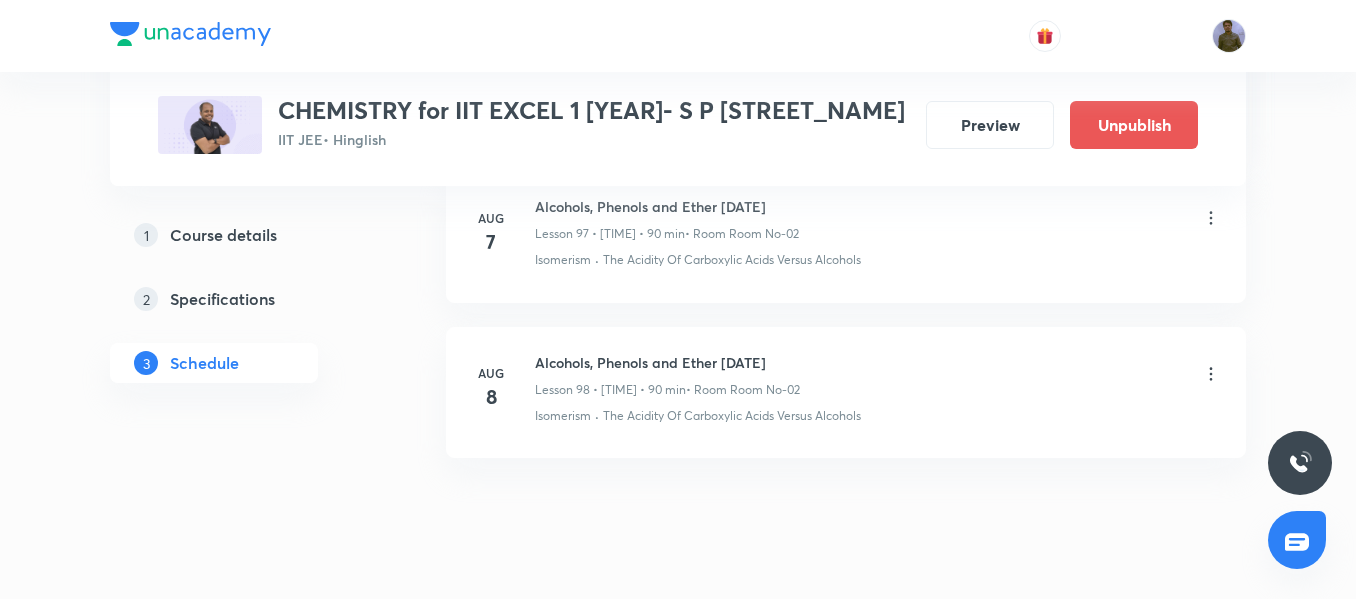 scroll, scrollTop: 16195, scrollLeft: 0, axis: vertical 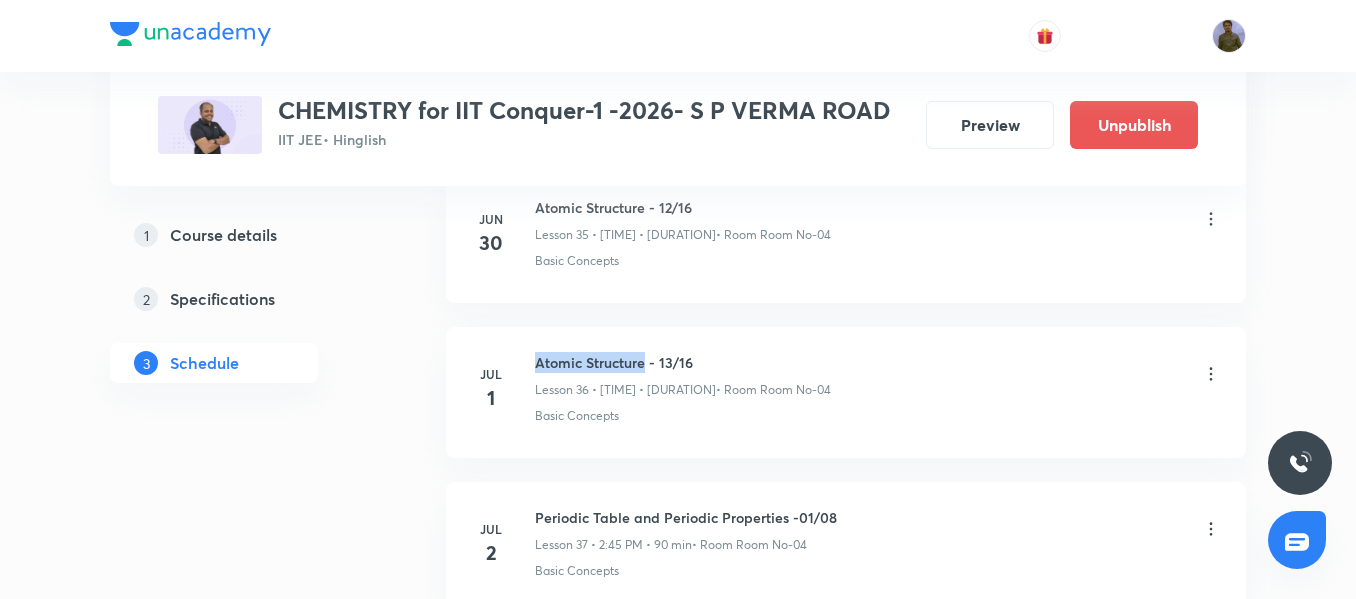 drag, startPoint x: 537, startPoint y: 360, endPoint x: 643, endPoint y: 366, distance: 106.16968 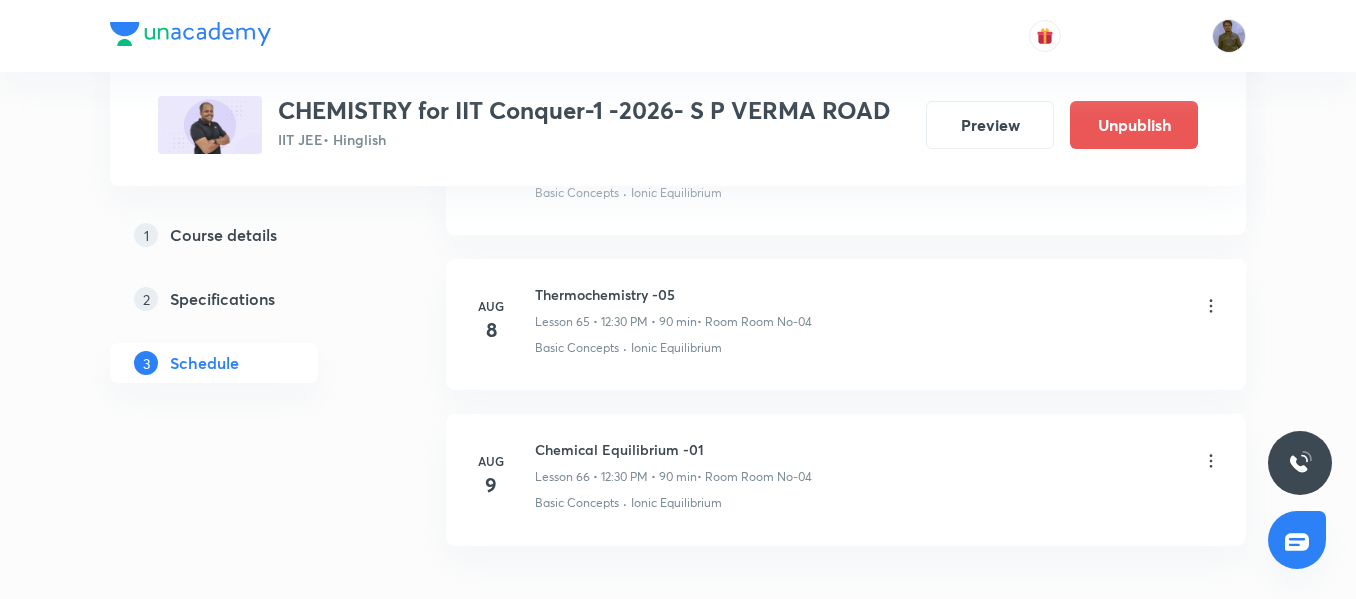 scroll, scrollTop: 11137, scrollLeft: 0, axis: vertical 